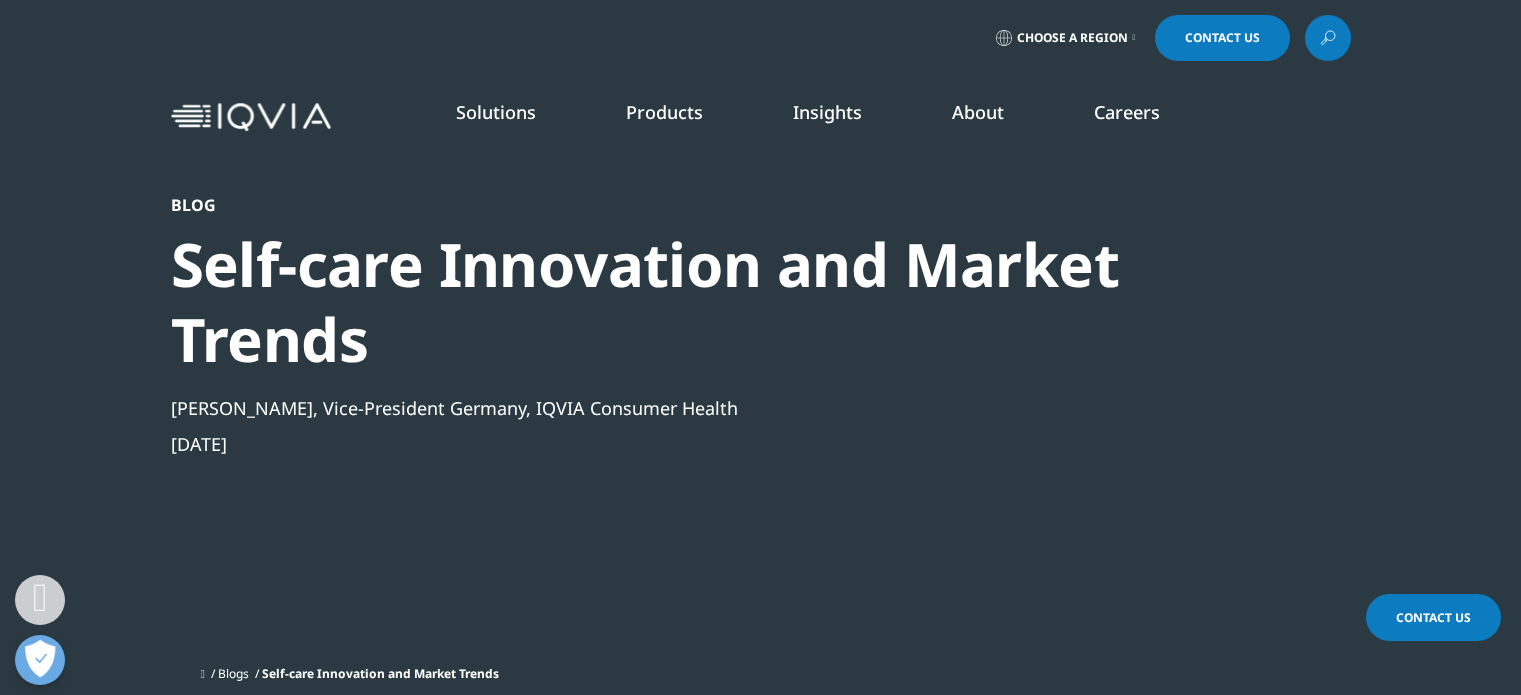 scroll, scrollTop: 800, scrollLeft: 0, axis: vertical 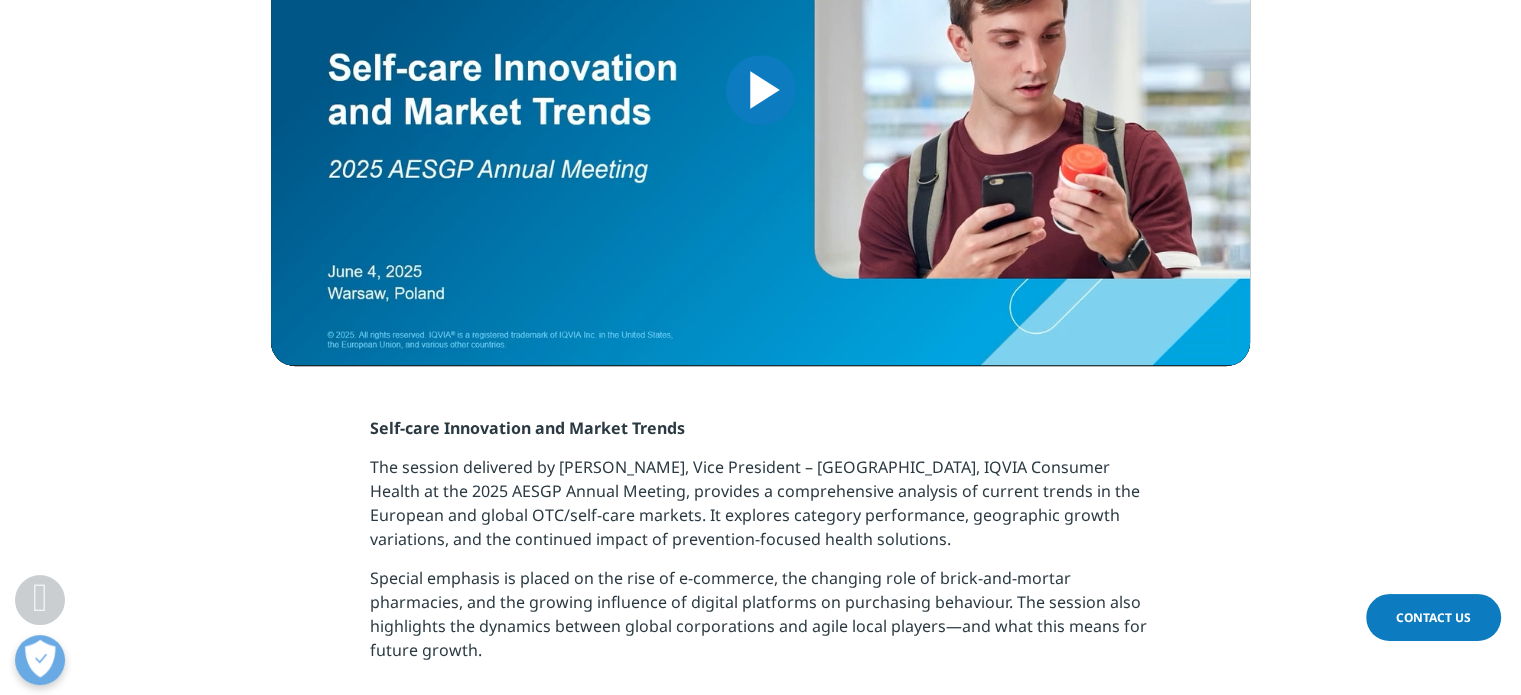 click on "Self-care Innovation and Market Trends" at bounding box center [527, 428] 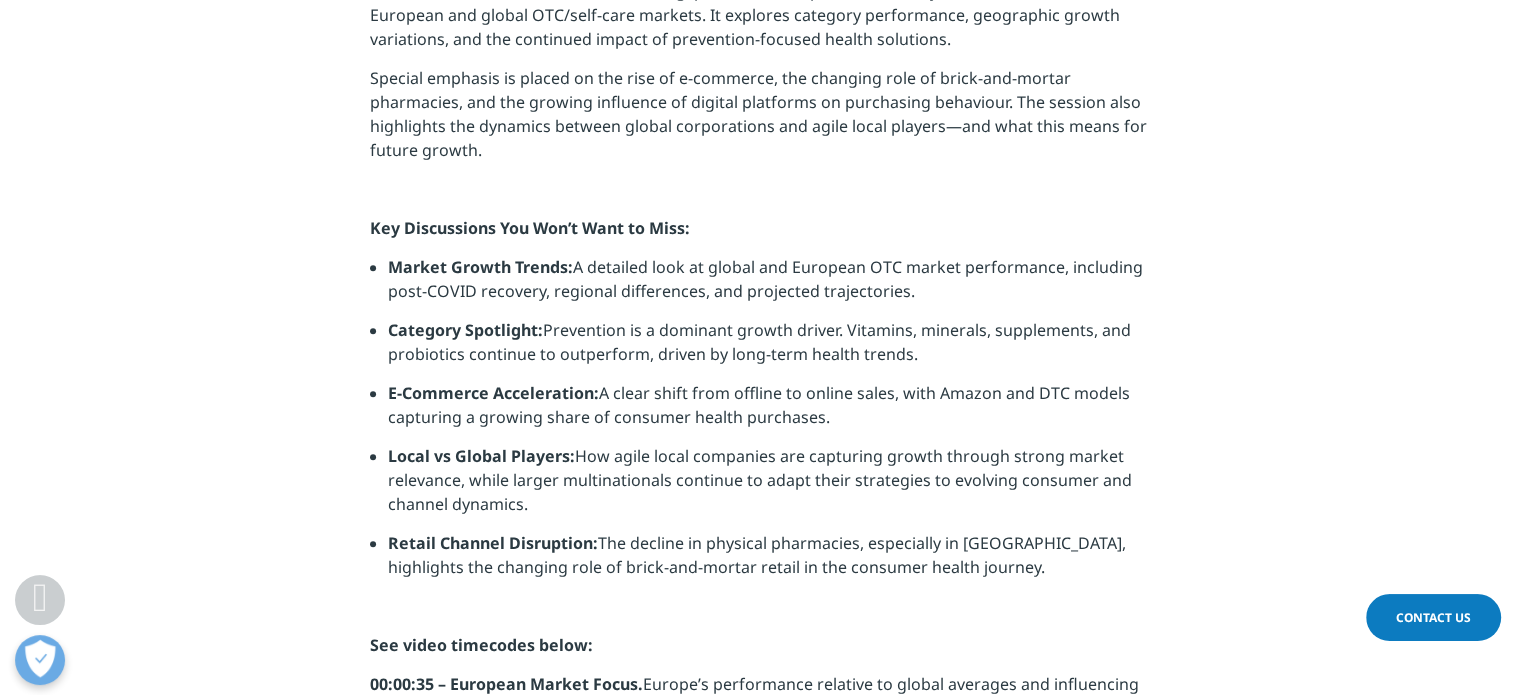 scroll, scrollTop: 1600, scrollLeft: 0, axis: vertical 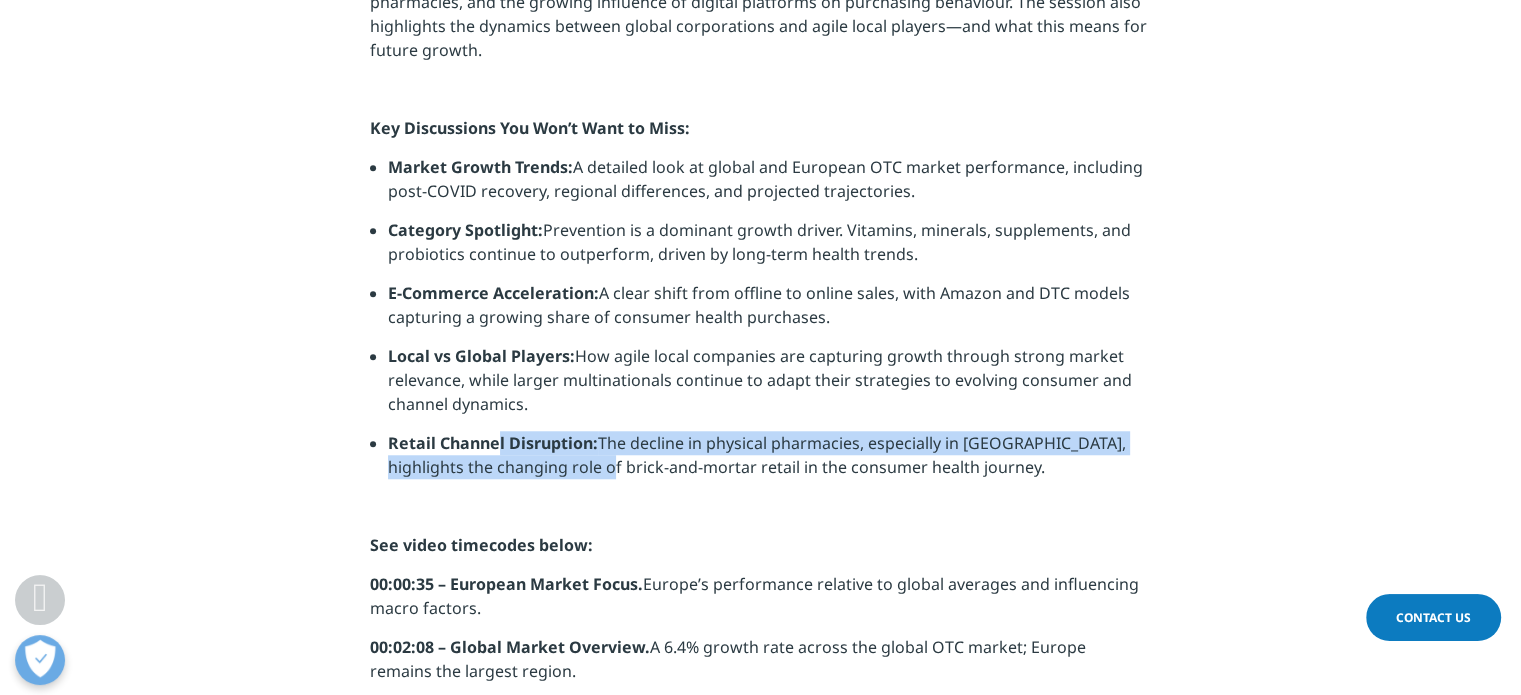 drag, startPoint x: 495, startPoint y: 441, endPoint x: 572, endPoint y: 461, distance: 79.555016 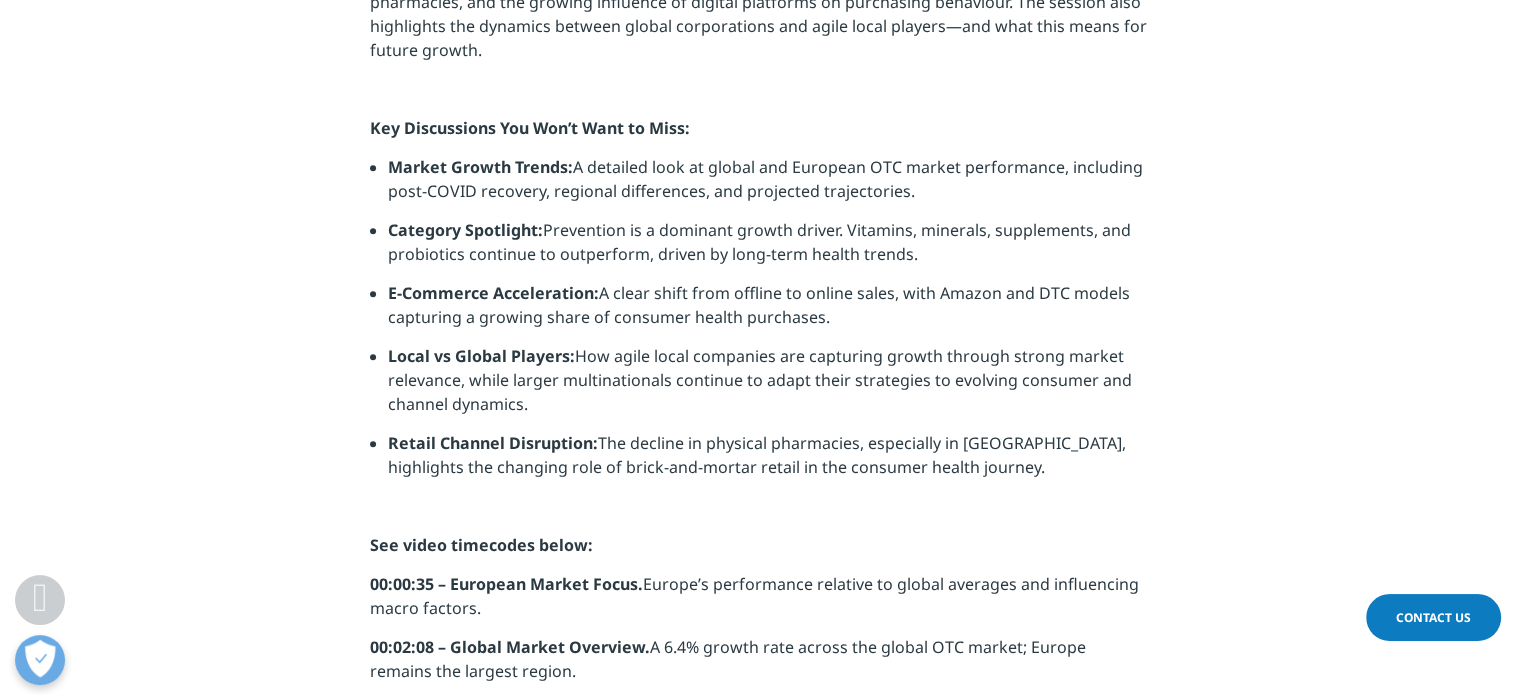 click on "Retail Channel Disruption:  The decline in physical pharmacies, especially in Germany, highlights the changing role of brick-and-mortar retail in the consumer health journey." at bounding box center (769, 462) 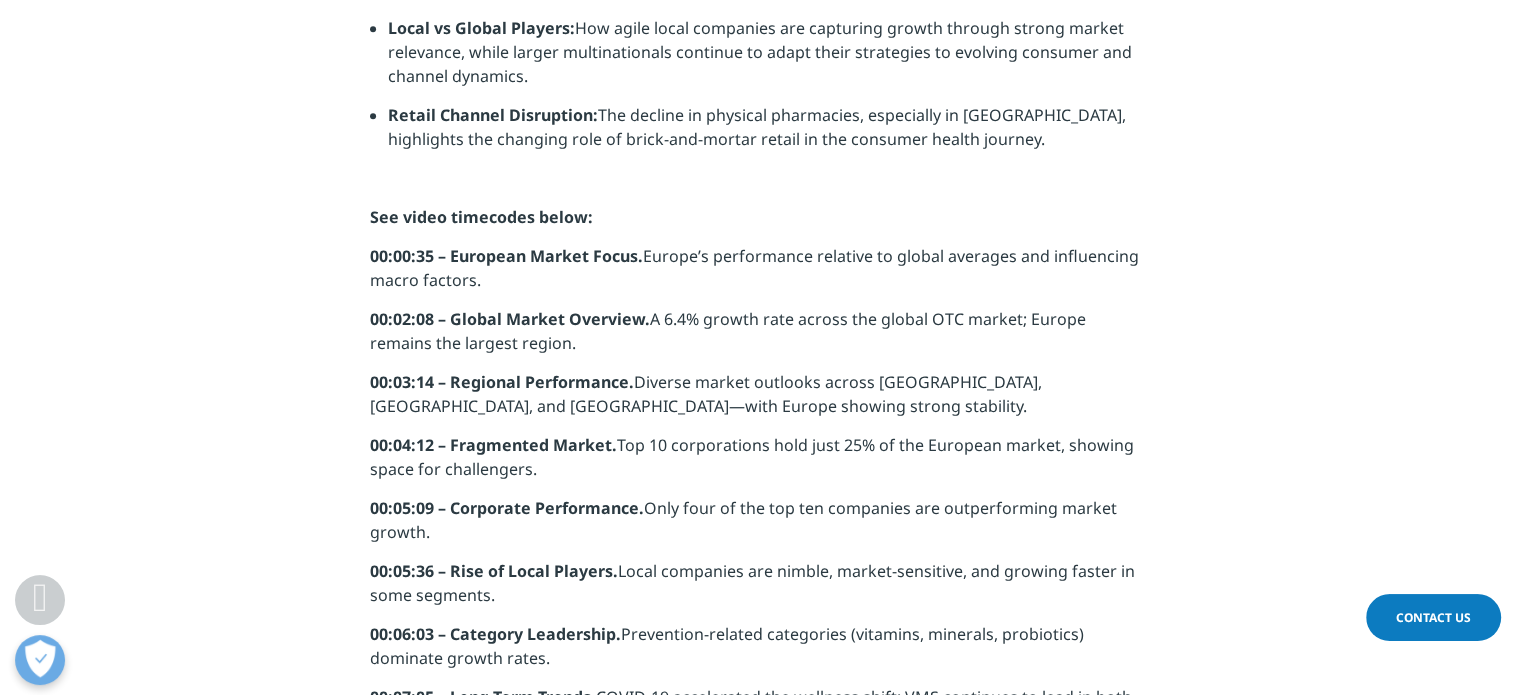scroll, scrollTop: 2000, scrollLeft: 0, axis: vertical 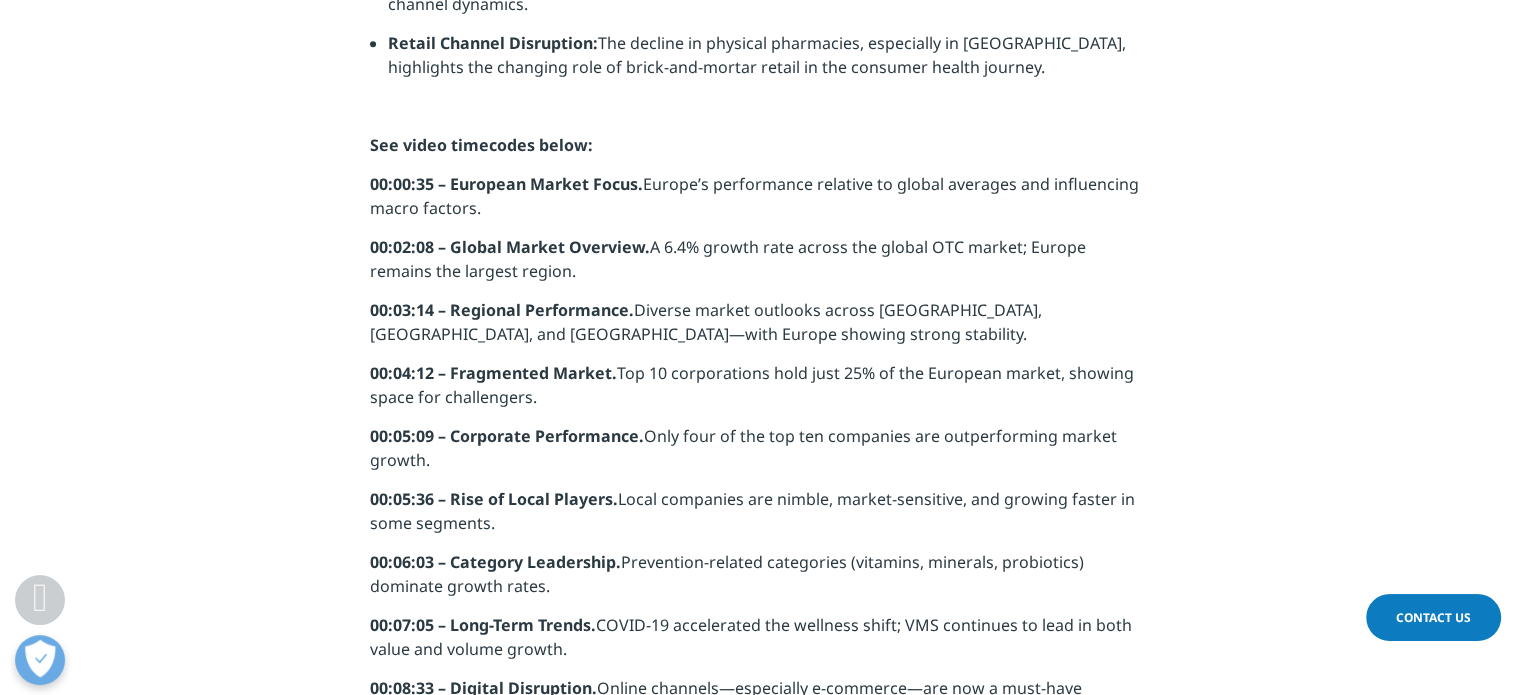 drag, startPoint x: 456, startPoint y: 435, endPoint x: 510, endPoint y: 472, distance: 65.459915 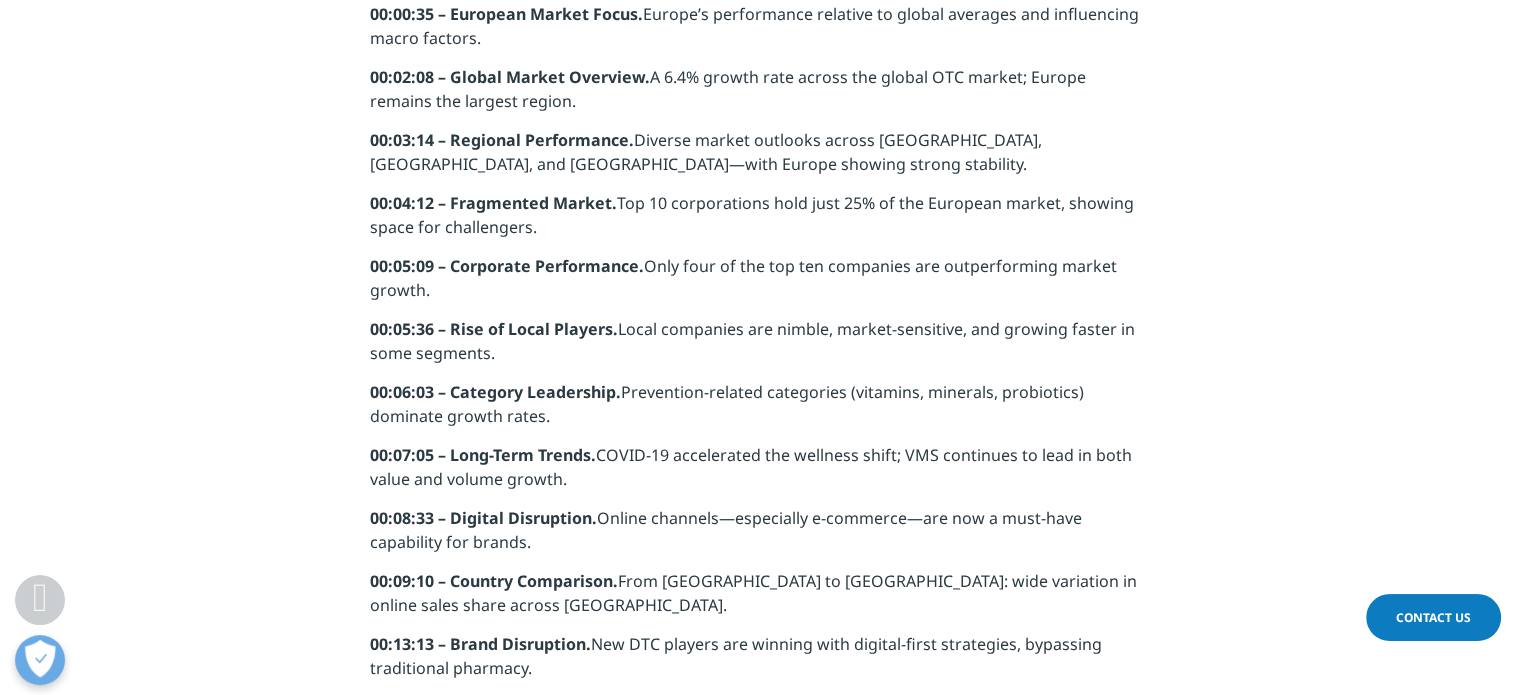 scroll, scrollTop: 2200, scrollLeft: 0, axis: vertical 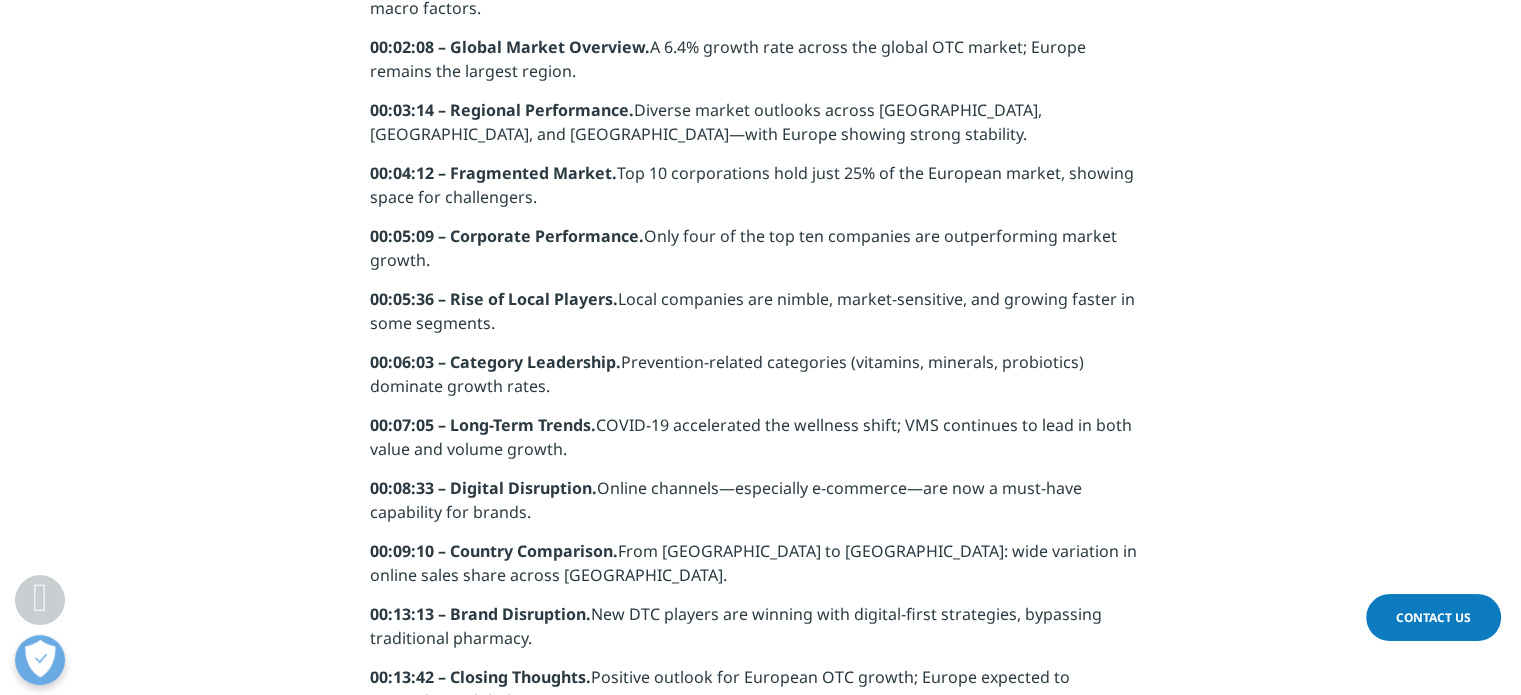 drag, startPoint x: 623, startPoint y: 359, endPoint x: 671, endPoint y: 391, distance: 57.68882 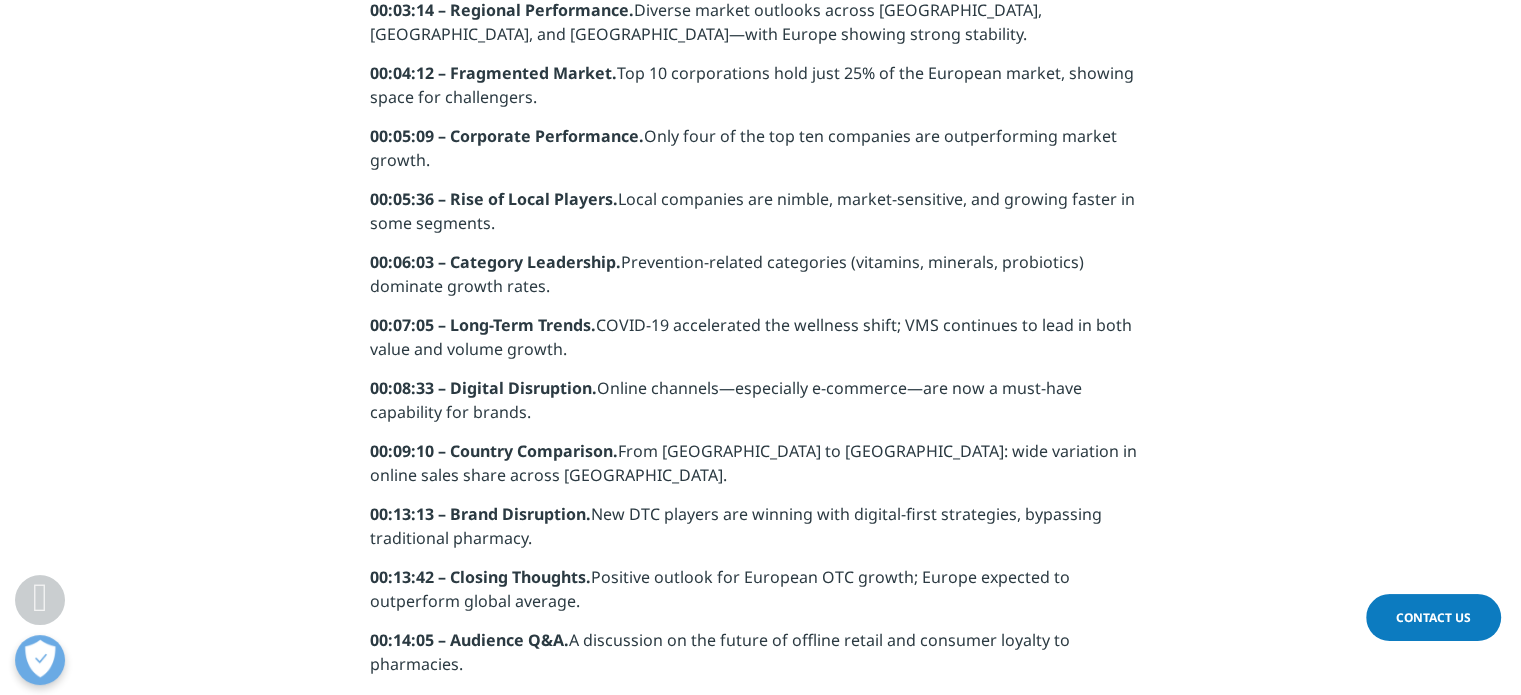 scroll, scrollTop: 2400, scrollLeft: 0, axis: vertical 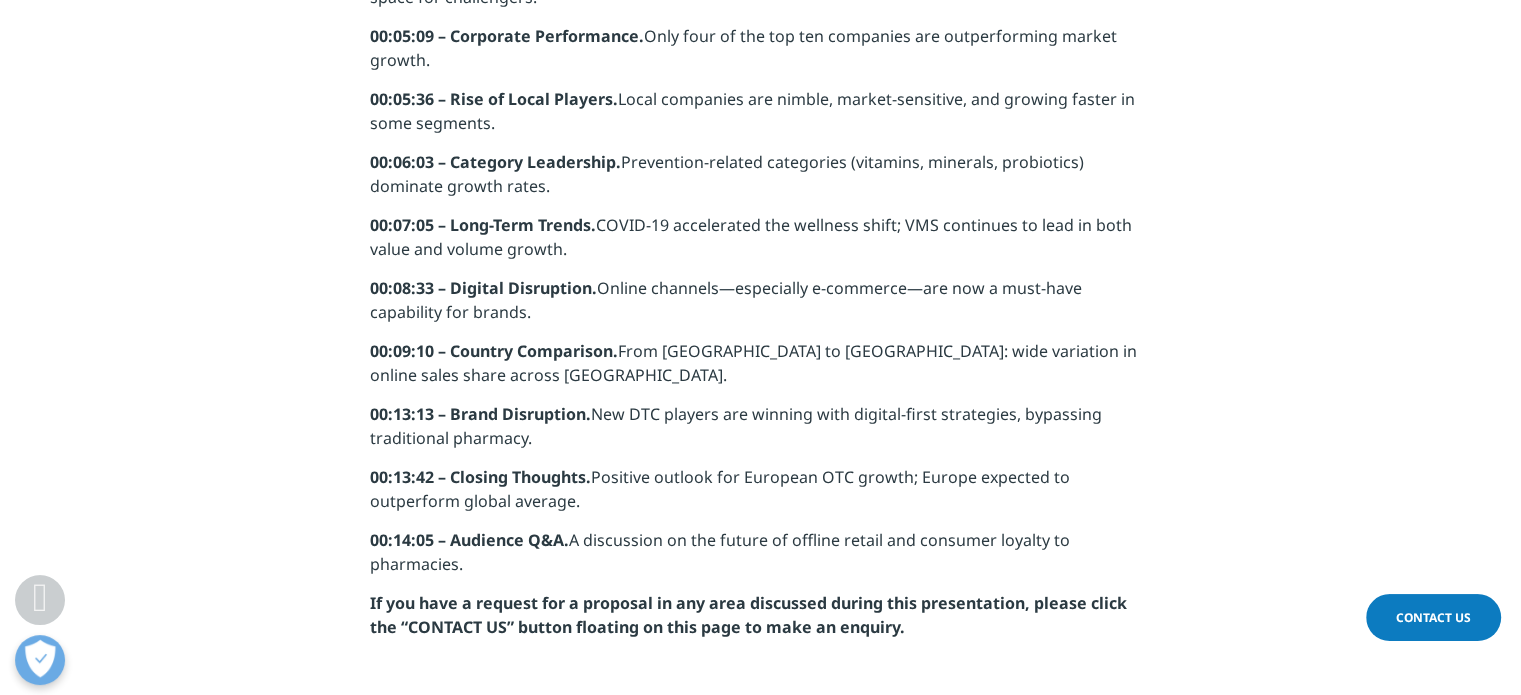click on "00:08:33 – Digital Disruption.  Online channels—especially e-commerce—are now a must-have capability for brands." at bounding box center [760, 307] 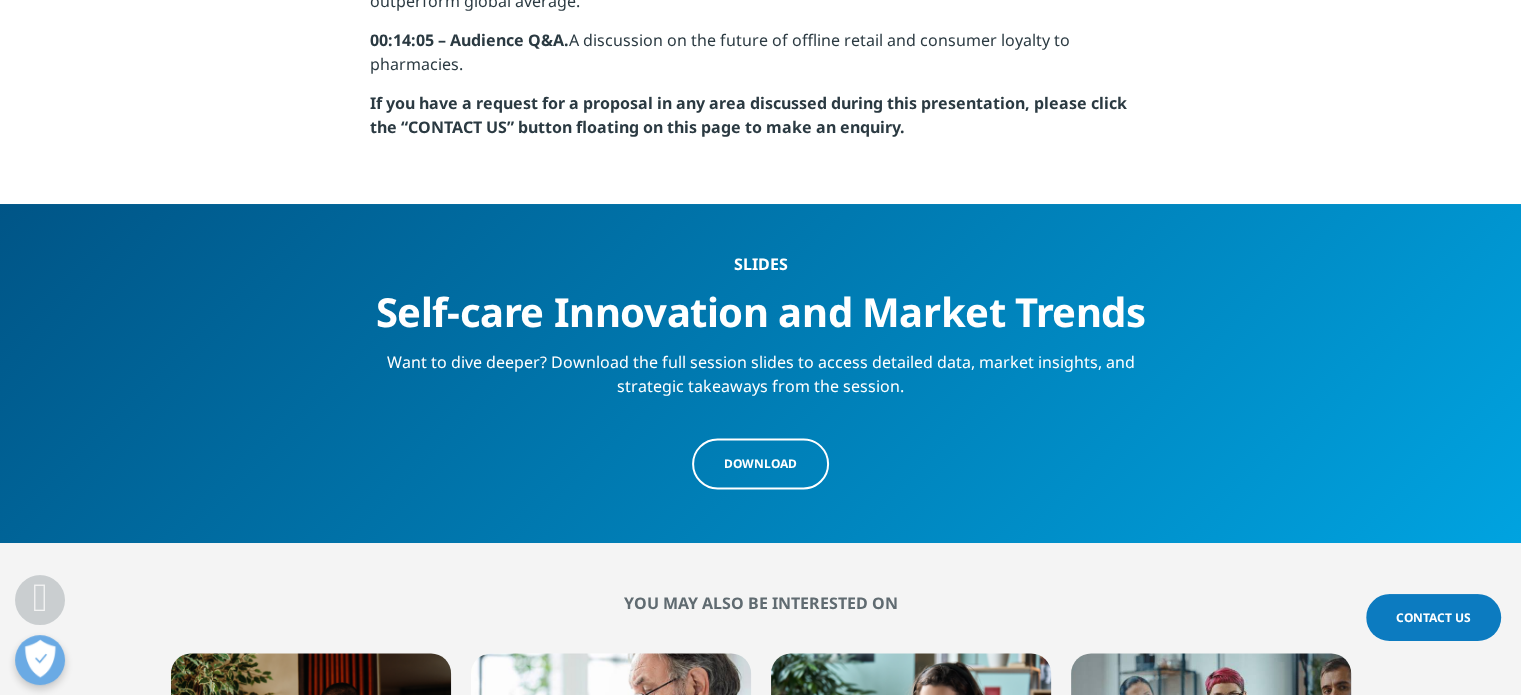 scroll, scrollTop: 2600, scrollLeft: 0, axis: vertical 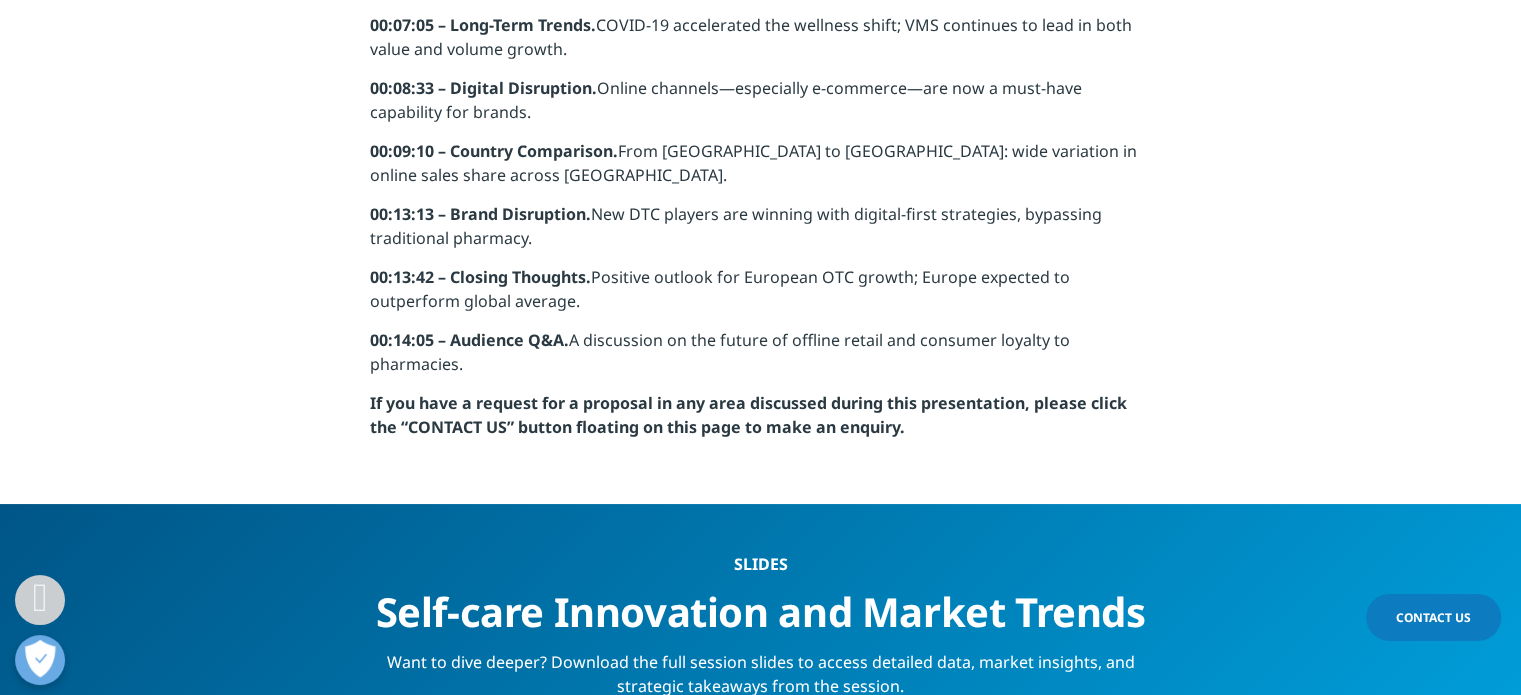 copy on "00:07:05 – Long-Term Trends.  COVID-19 accelerated the wellness shift; VMS continues to lead in both value and volume growth.
00:08:33 – Digital Disruption.  Online channels—especially e-commerce—are now a must-have capability for brands.
00:09:10 – Country Comparison.  From Bulgaria to Germany: wide variation in online sales share across Europe.
00:13:13 – Brand Disruption.  New DTC players are winning with digital-first strategies, bypassing traditional pharmacy.
00:13:42 – Closing Thoughts.  Positive outlook for European OTC growth; Europe expected to outperform global average.
00:14:05 – Audience Q&A.  A discussion on the future of offline retail and consumer loyalty to pharmacies." 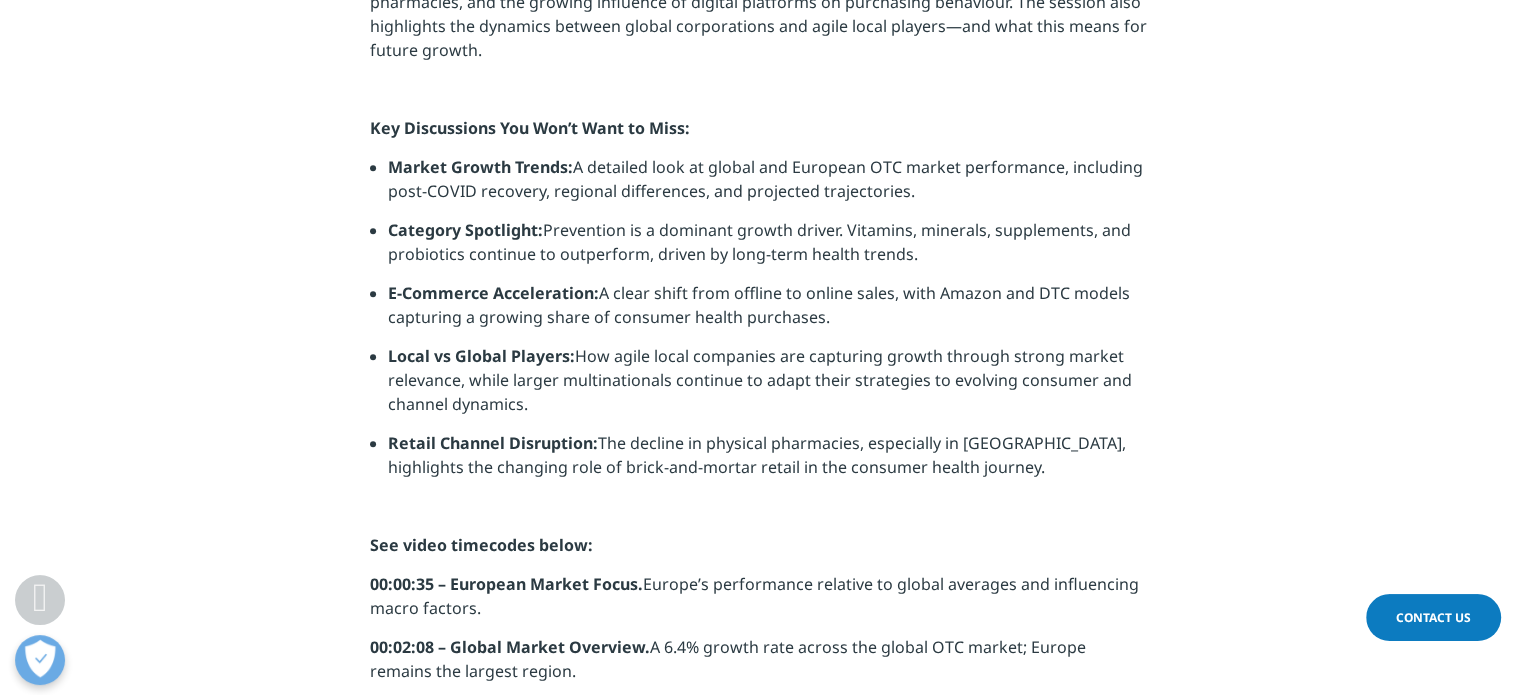 scroll, scrollTop: 1200, scrollLeft: 0, axis: vertical 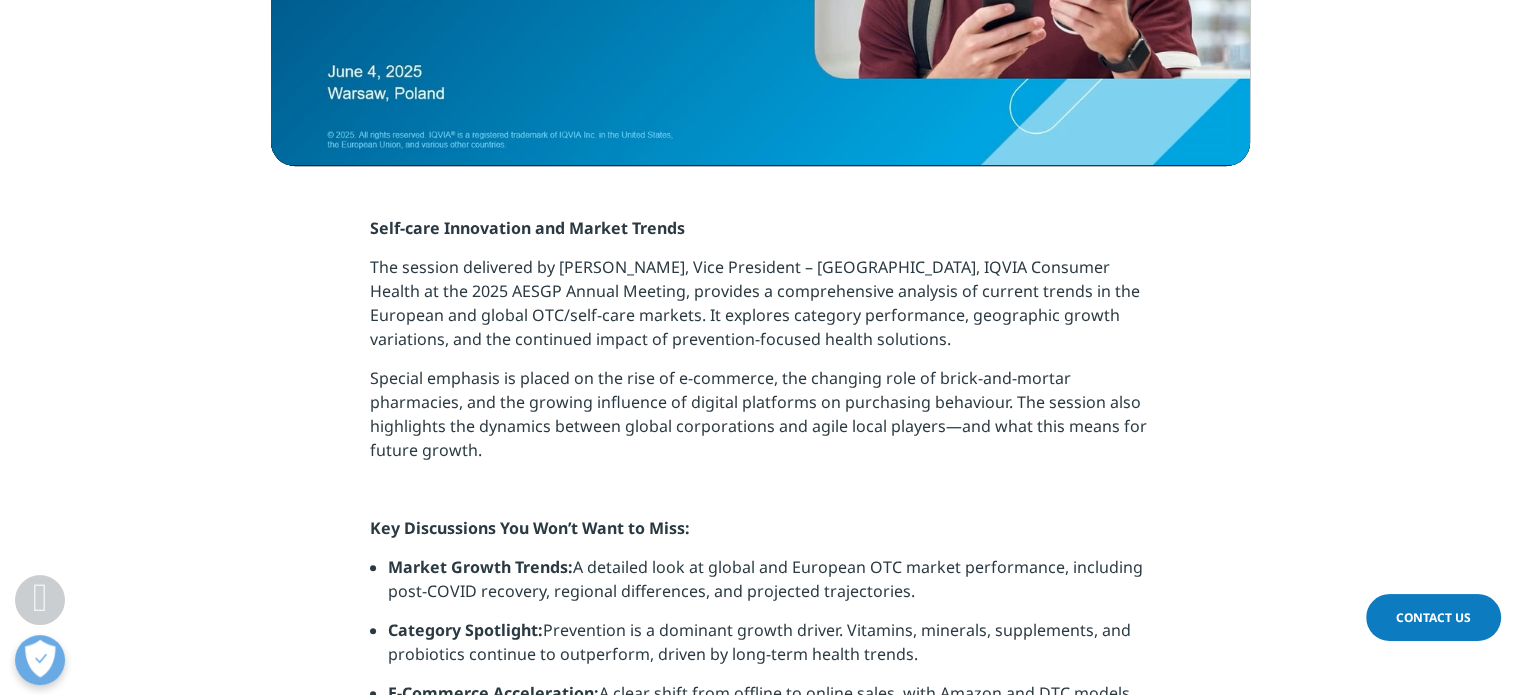 click on "The session delivered by Thomas Heil, Vice President – Germany, IQVIA Consumer Health at the 2025 AESGP Annual Meeting, provides a comprehensive analysis of current trends in the European and global OTC/self-care markets. It explores category performance, geographic growth variations, and the continued impact of prevention-focused health solutions." at bounding box center (760, 310) 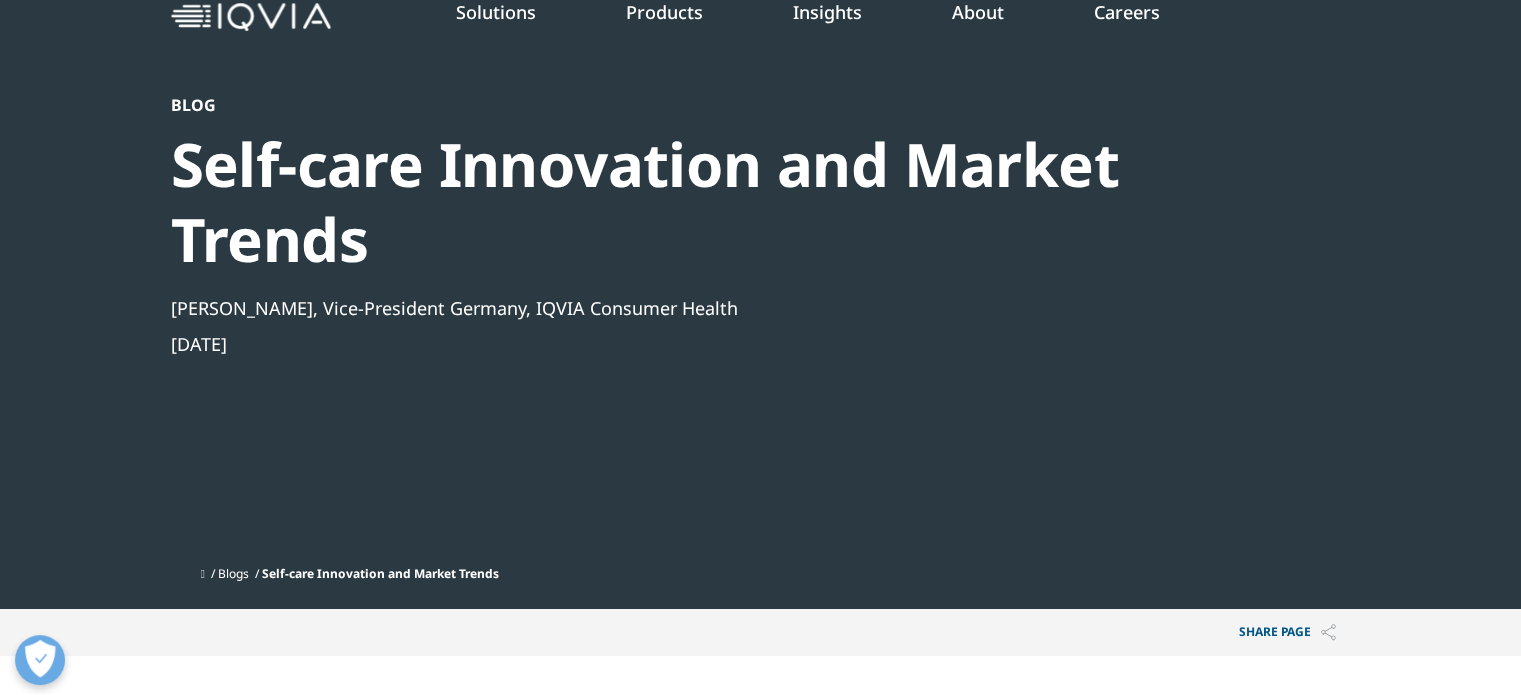 scroll, scrollTop: 0, scrollLeft: 0, axis: both 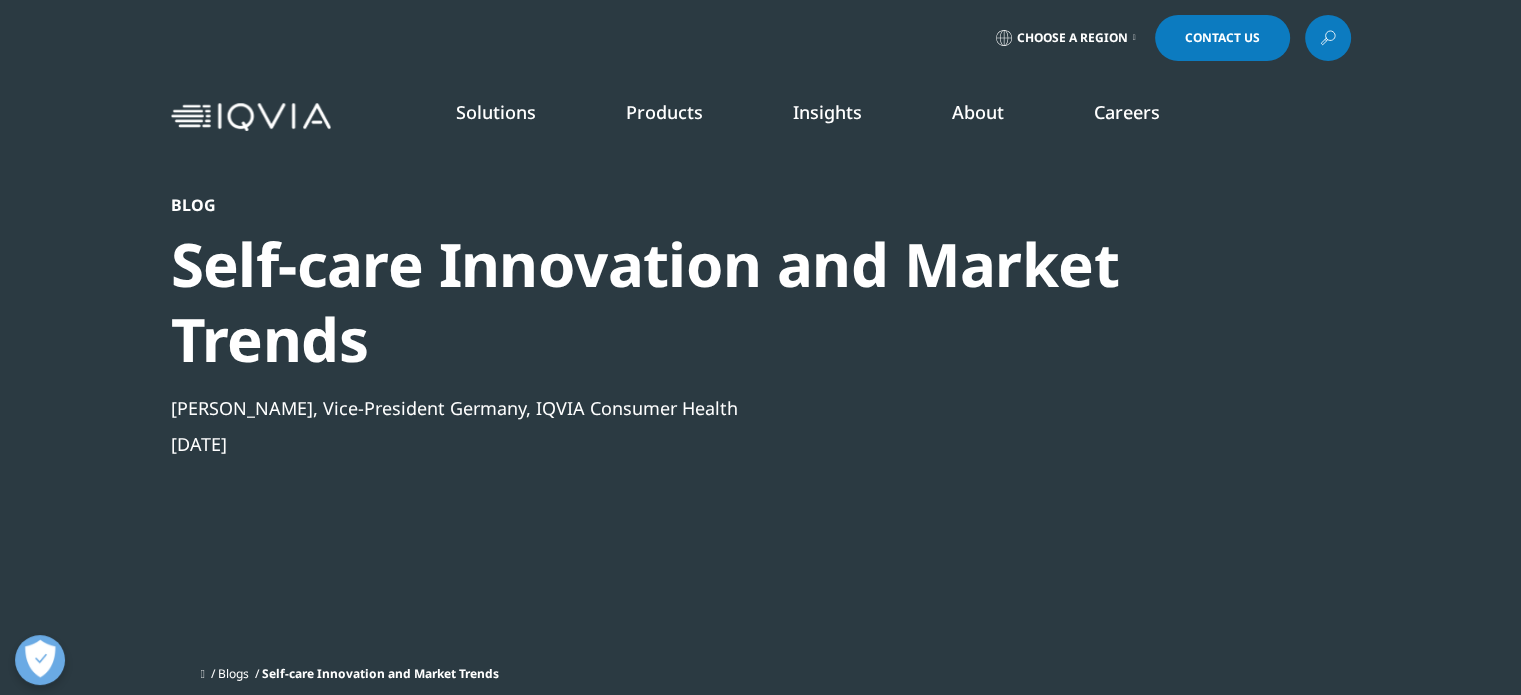 click on "Events & Webinars" at bounding box center (962, 307) 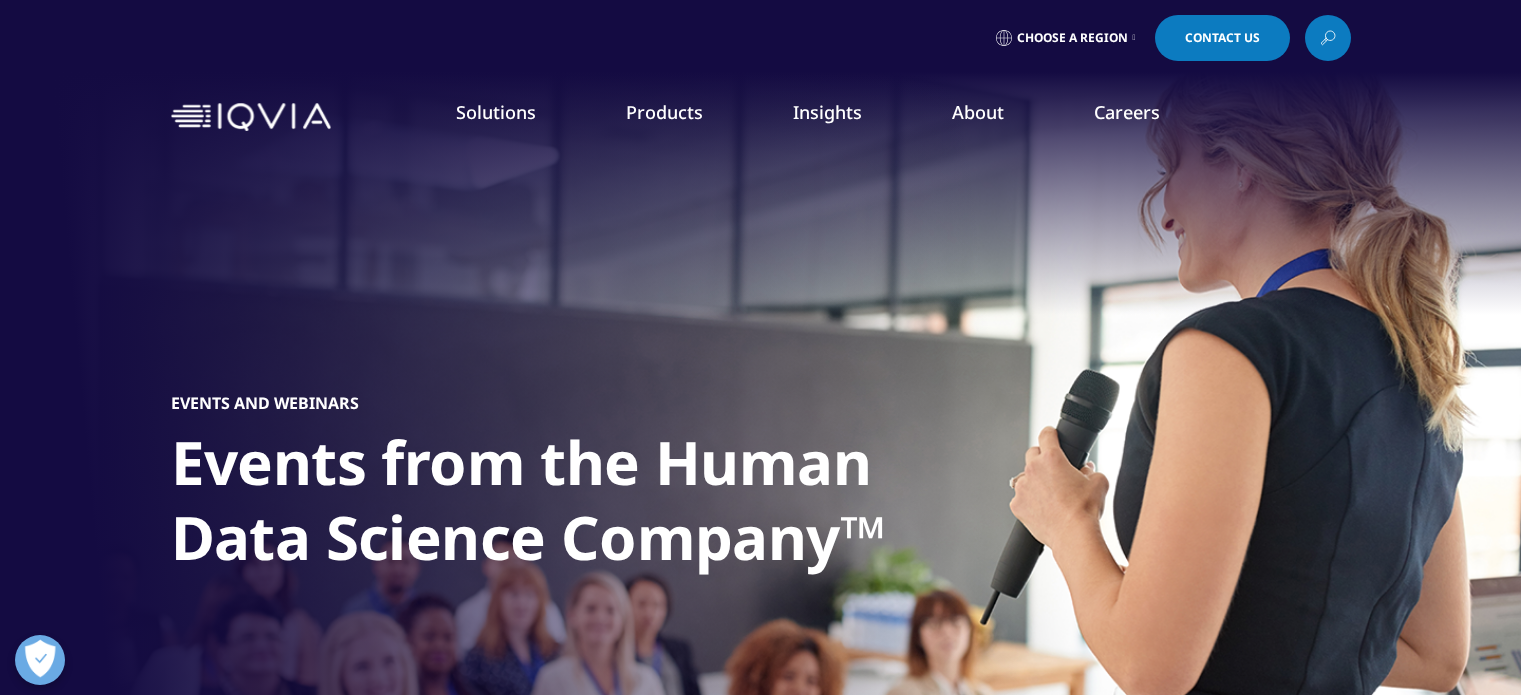 scroll, scrollTop: 300, scrollLeft: 0, axis: vertical 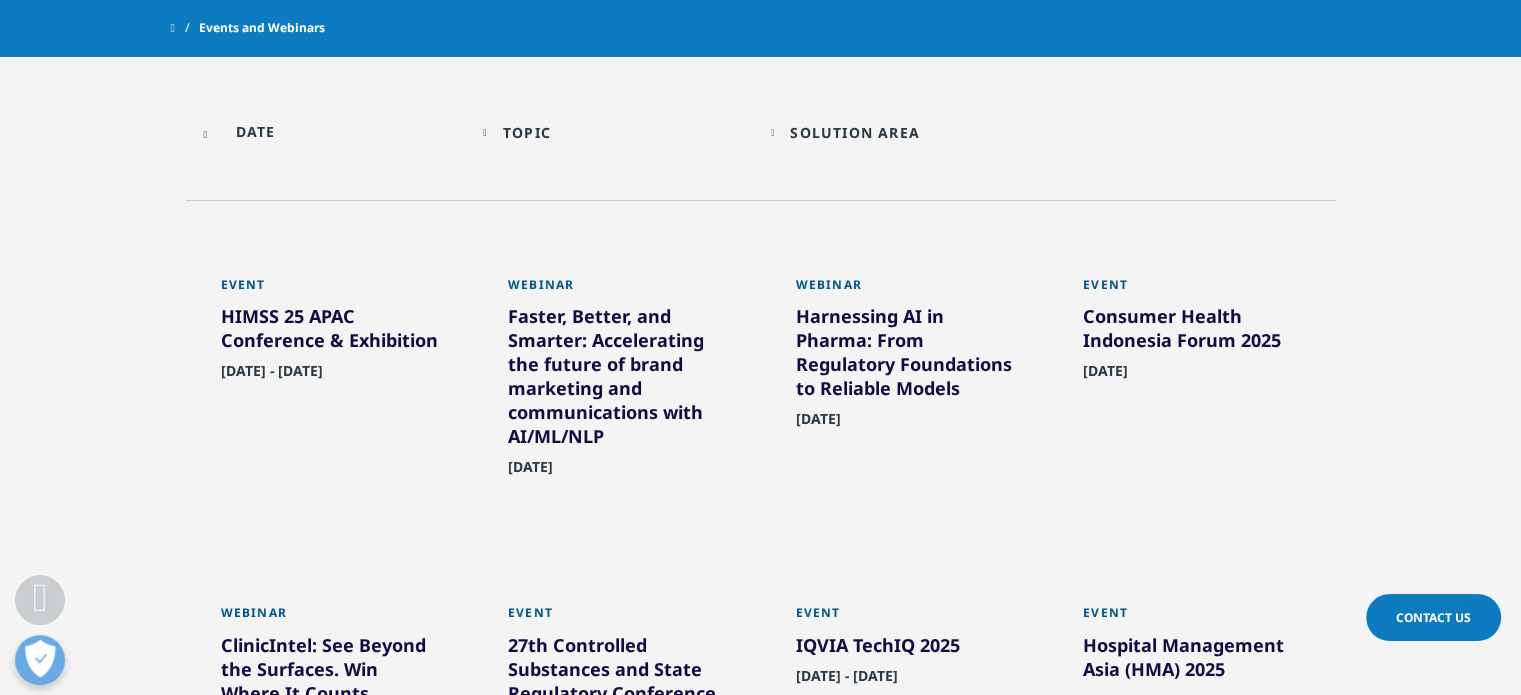 click on "Consumer Health Indonesia Forum 2025" at bounding box center (1192, 332) 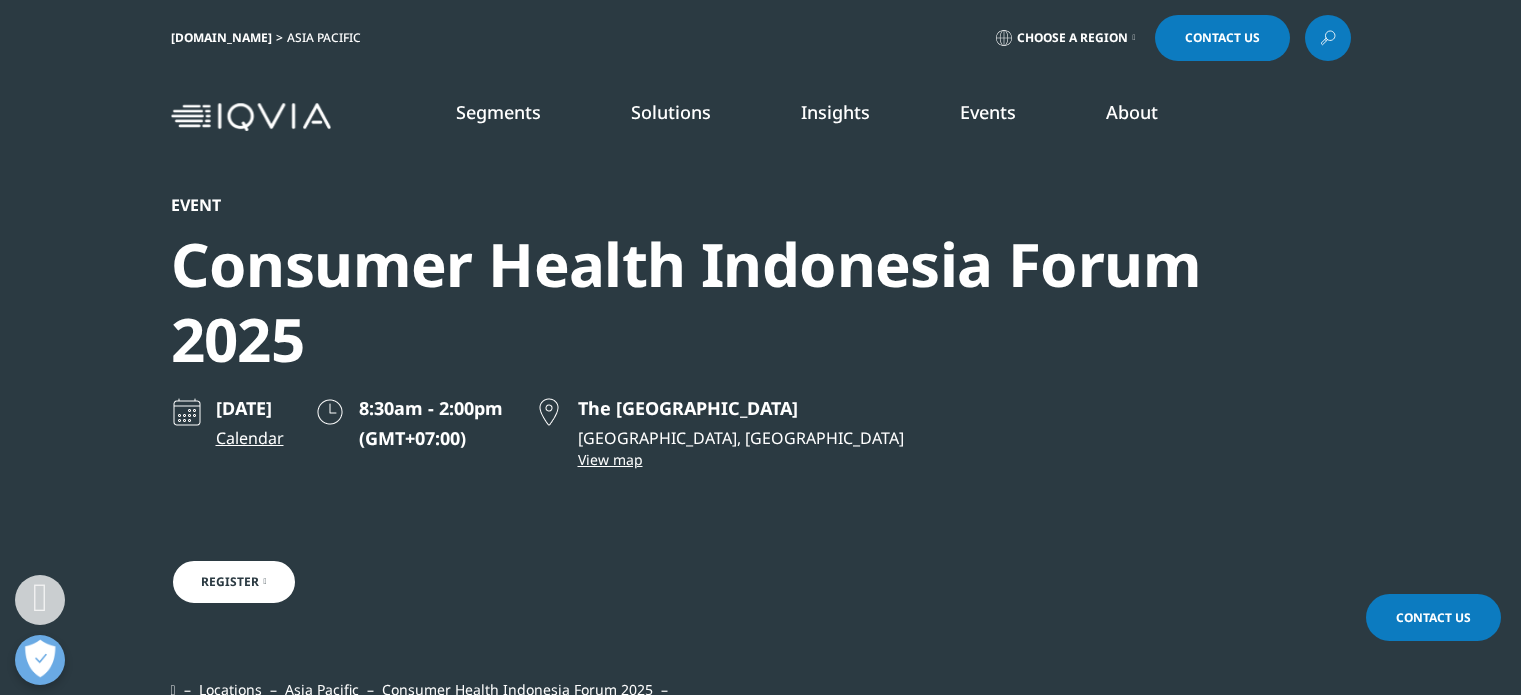 scroll, scrollTop: 800, scrollLeft: 0, axis: vertical 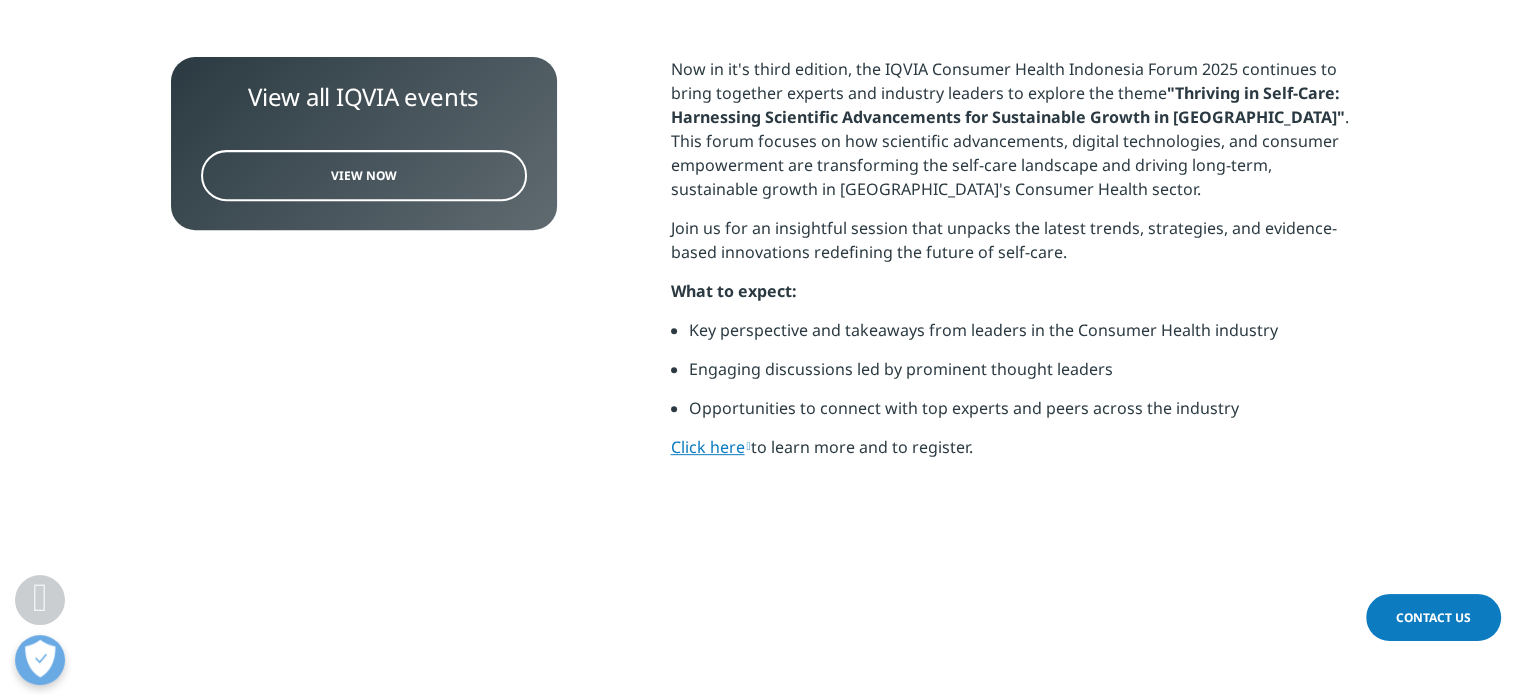 click on "Key perspective and takeaways from leaders in the Consumer Health industry" at bounding box center [1020, 337] 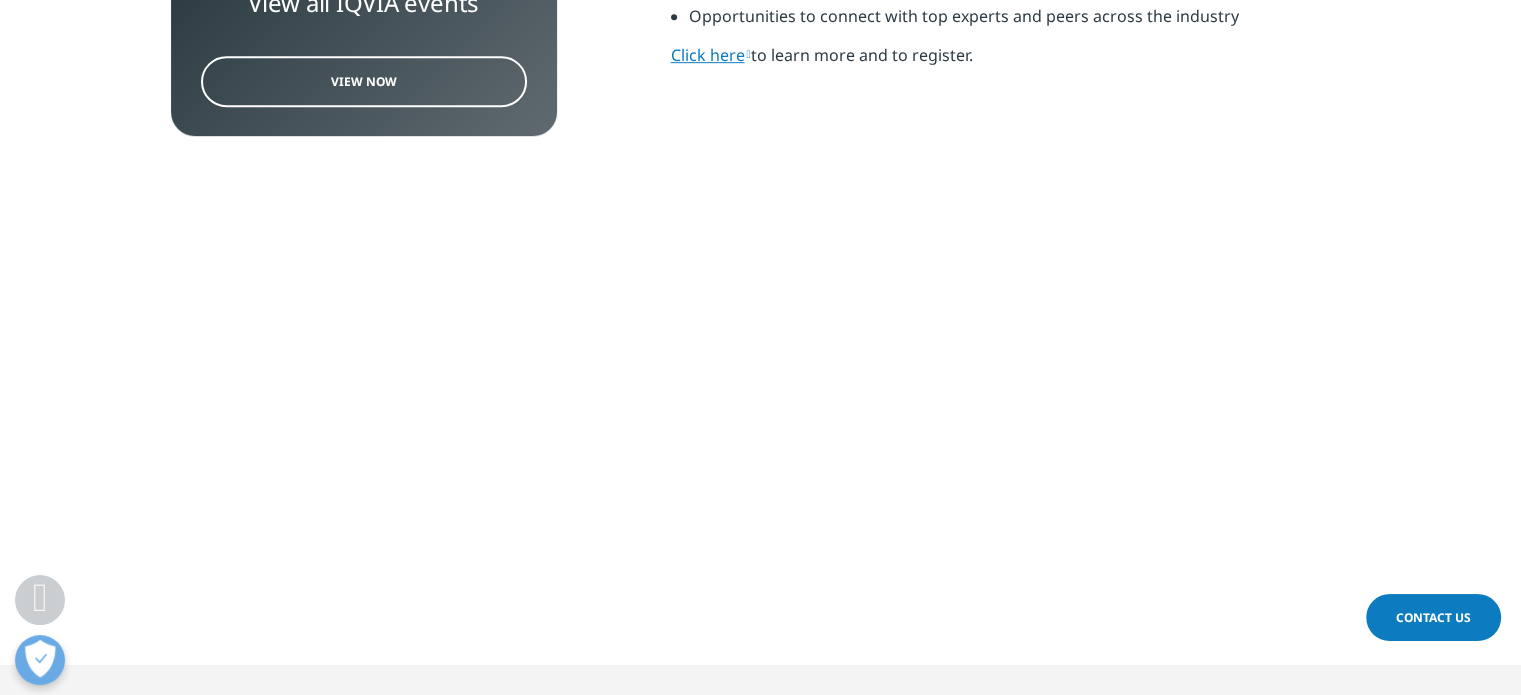 scroll, scrollTop: 1200, scrollLeft: 0, axis: vertical 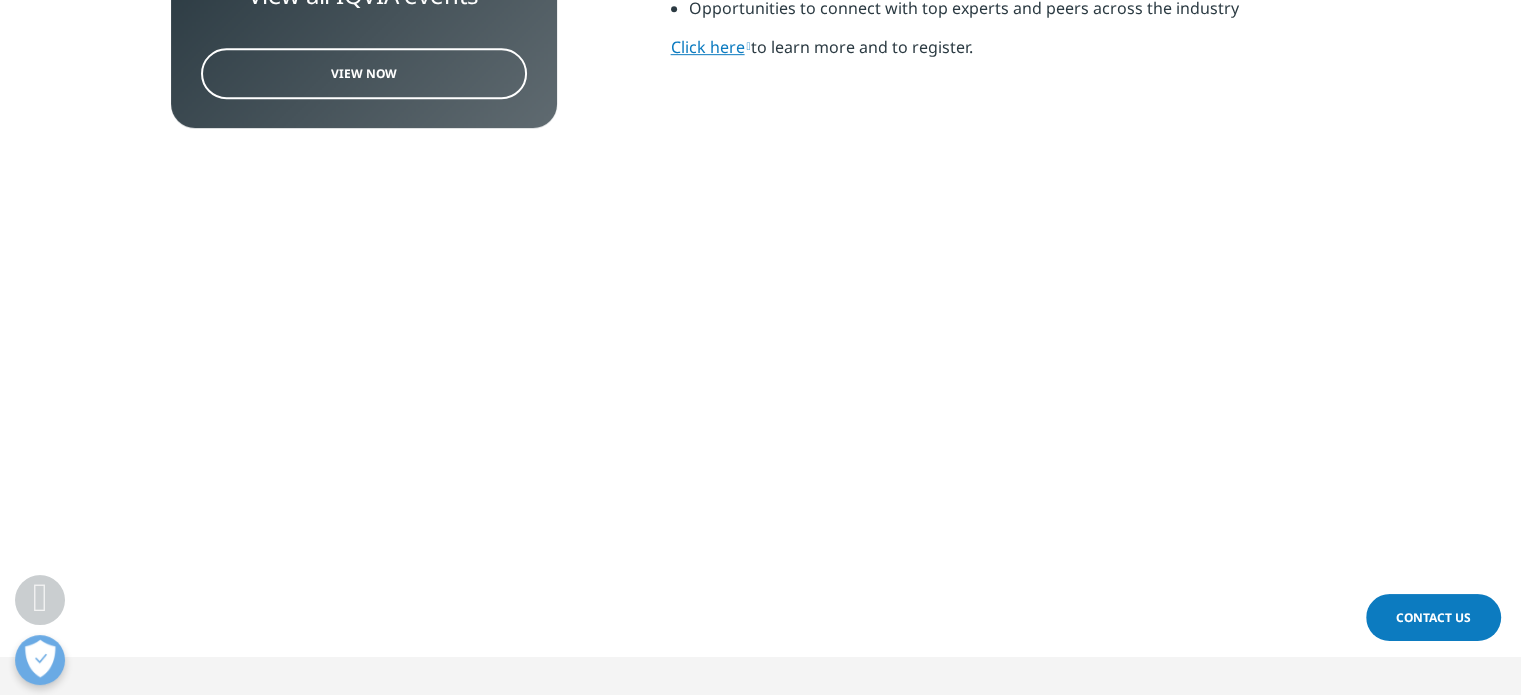 click on "Clear Search Loading
IQVIA.COM
Asia Pacific
Choose a Region
Contact Us" at bounding box center (760, 499) 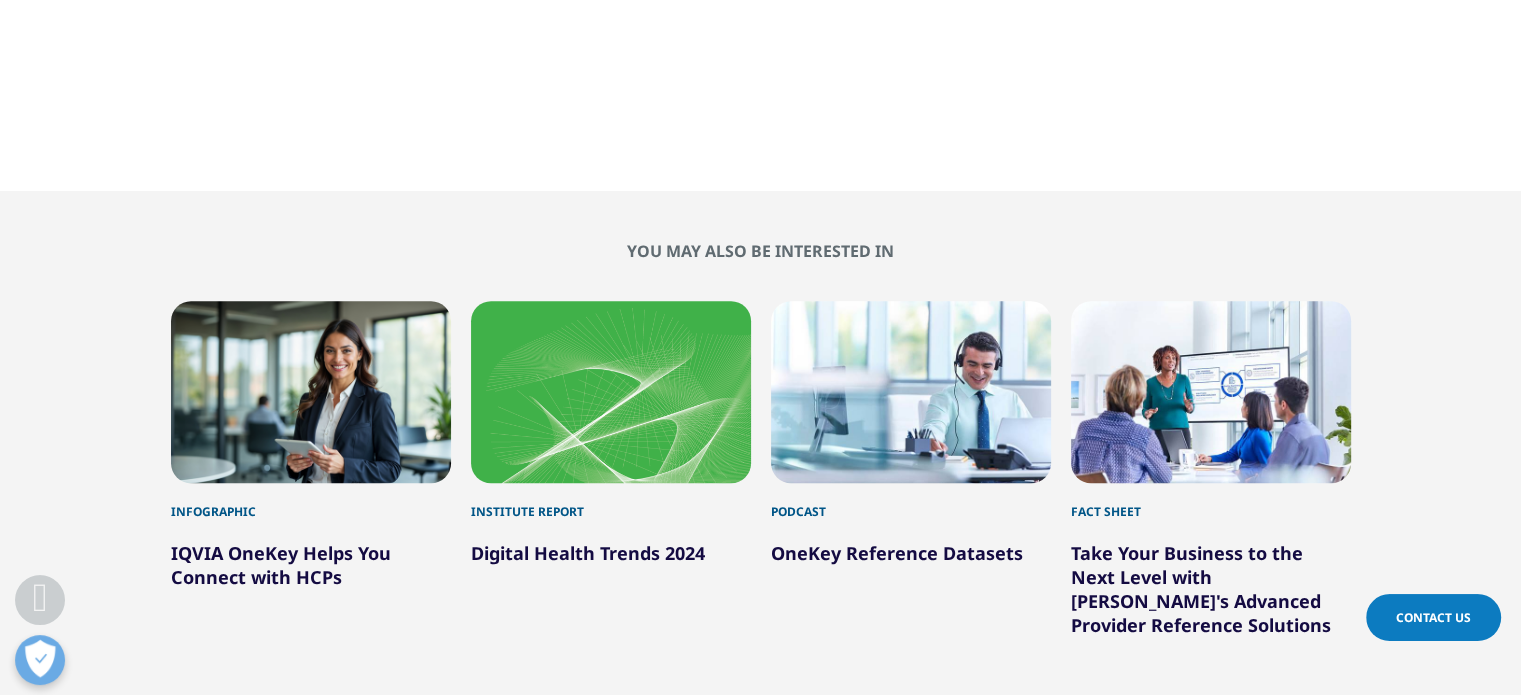 scroll, scrollTop: 1700, scrollLeft: 0, axis: vertical 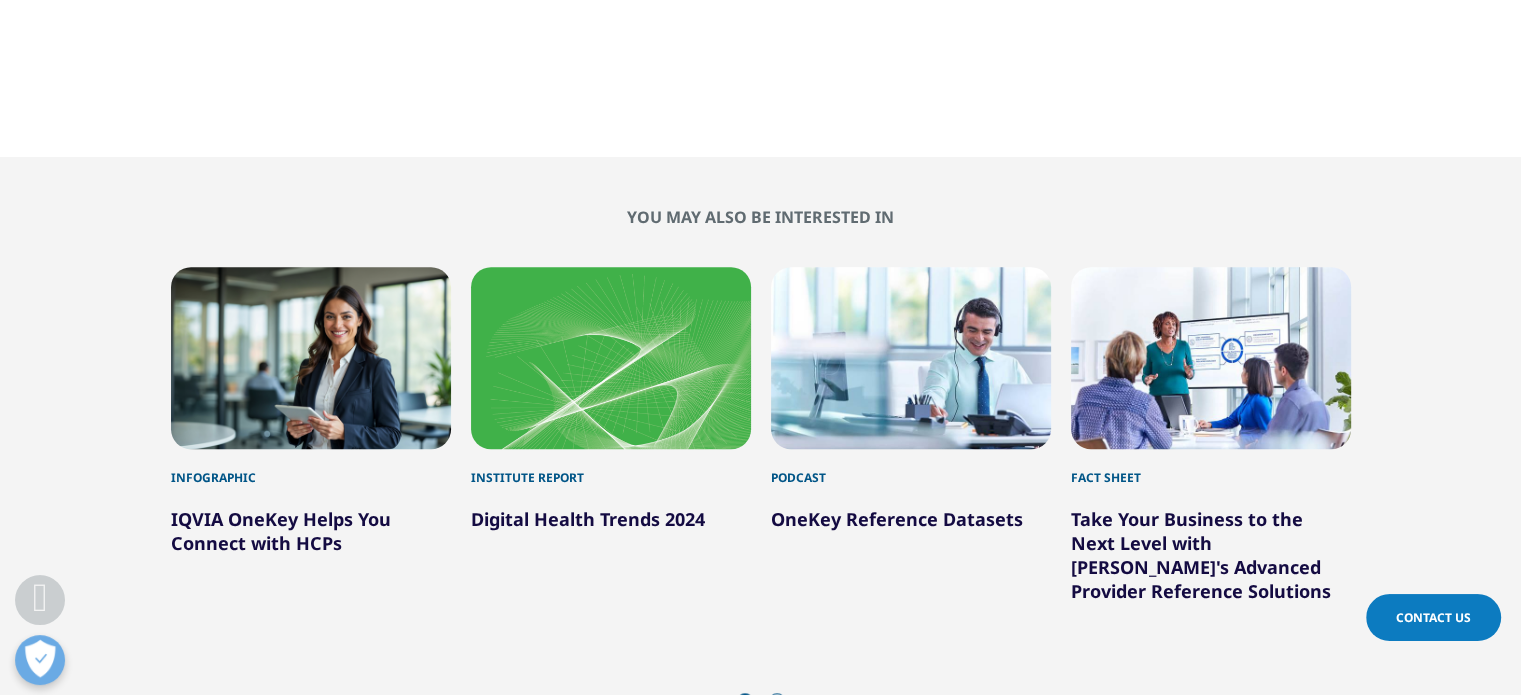 click on "Digital Health Trends 2024" at bounding box center [588, 519] 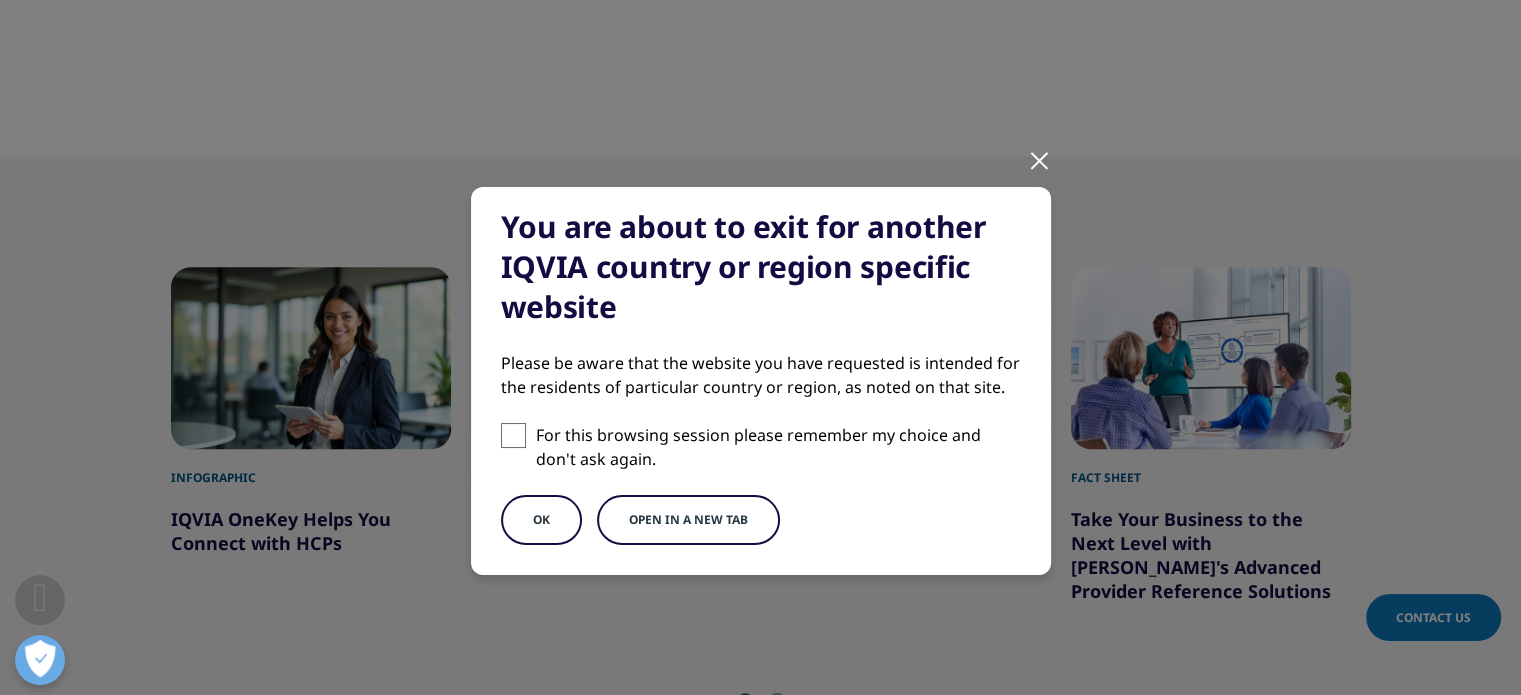 click on "OK" at bounding box center (541, 520) 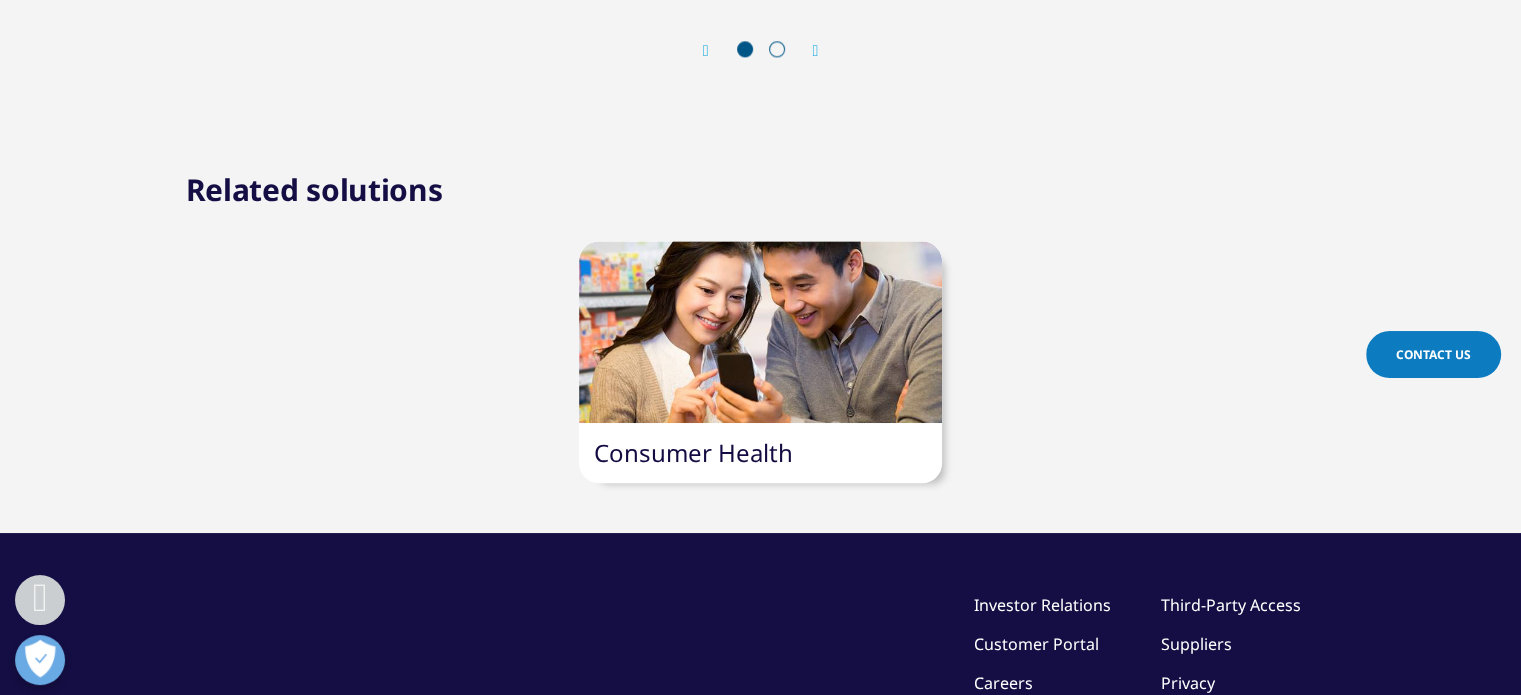 scroll, scrollTop: 2502, scrollLeft: 0, axis: vertical 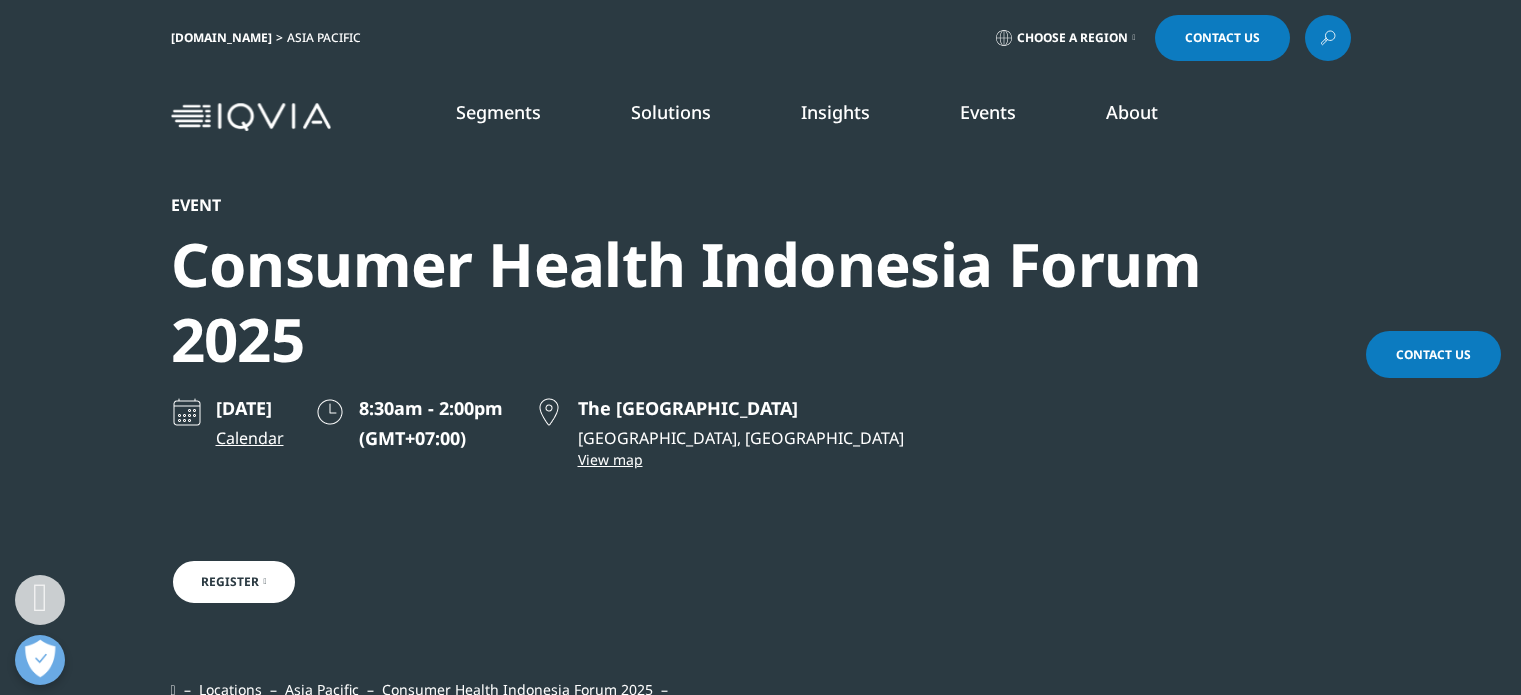 click on "Consumer Health" at bounding box center (693, 2804) 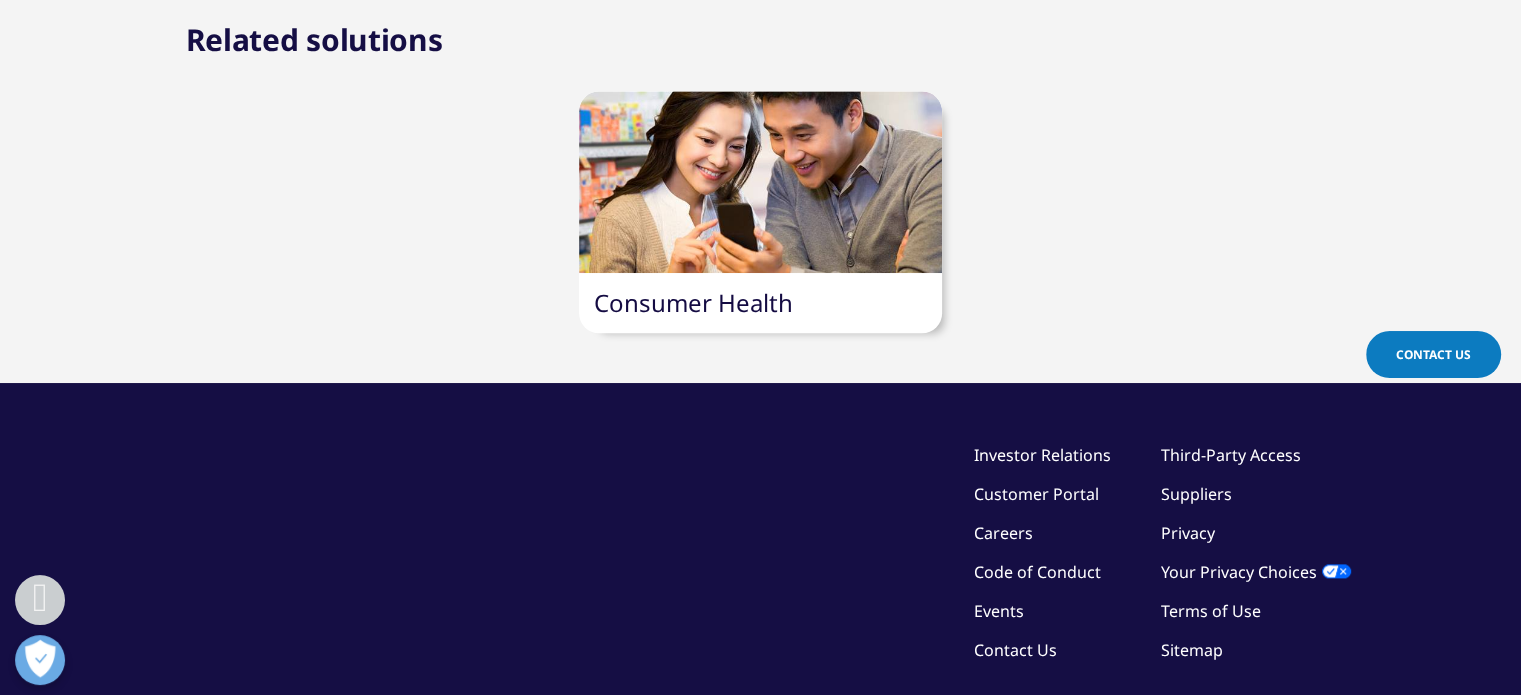 scroll, scrollTop: 9, scrollLeft: 9, axis: both 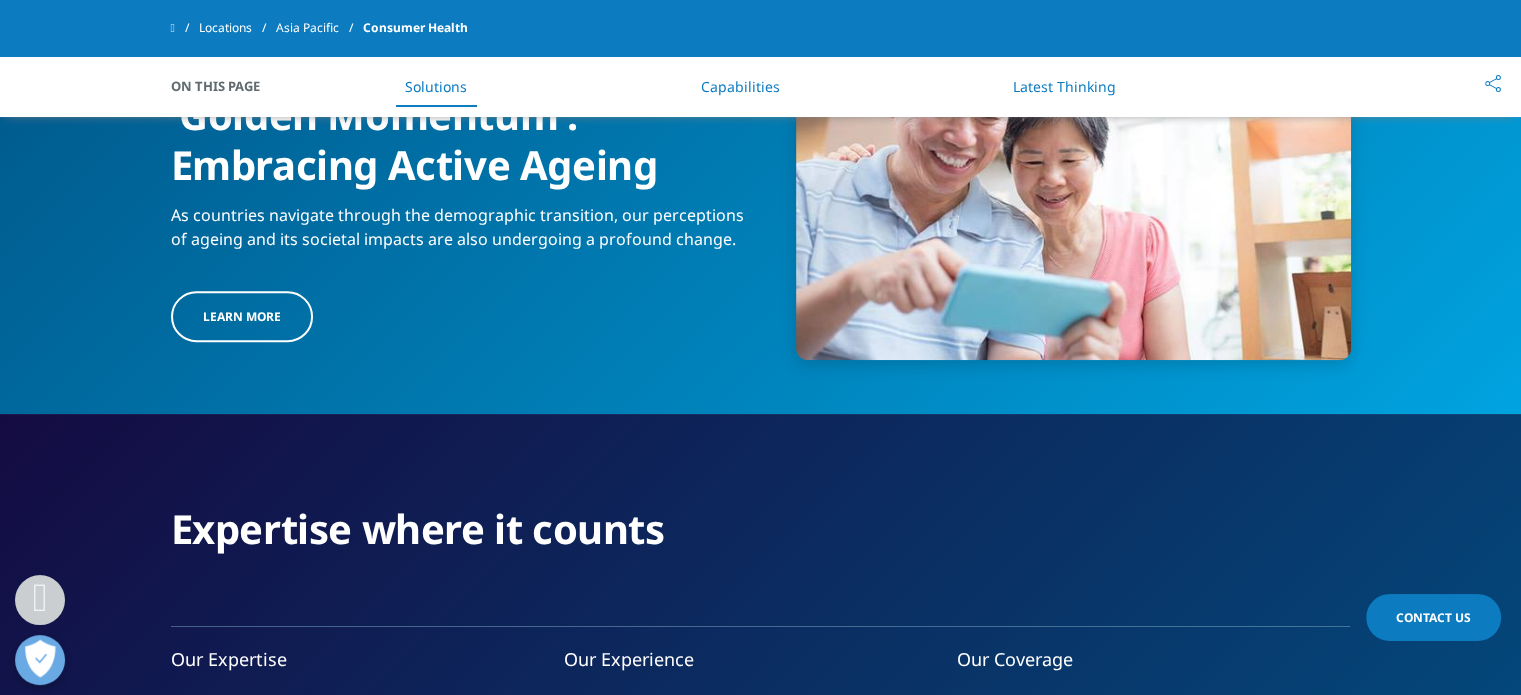 click on "LEARN MORE" at bounding box center (242, 316) 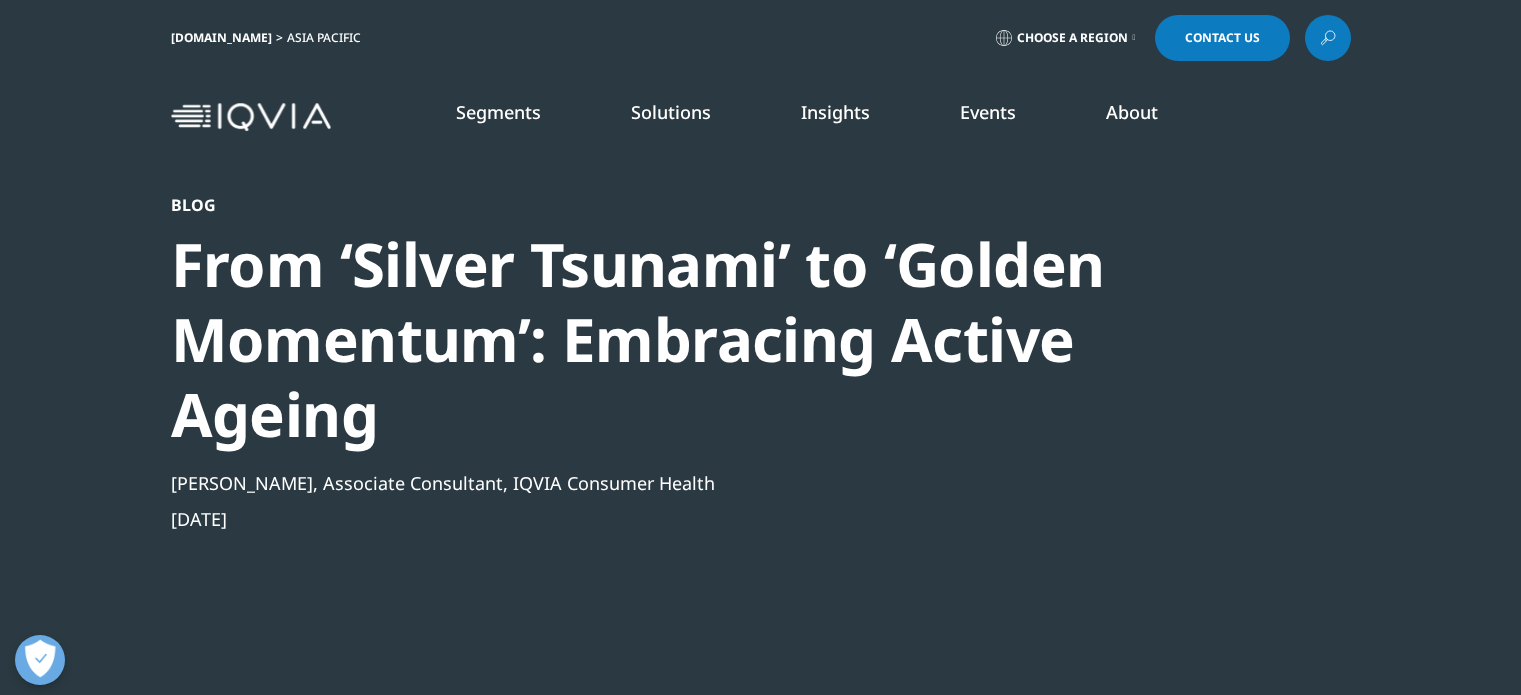 scroll, scrollTop: 0, scrollLeft: 0, axis: both 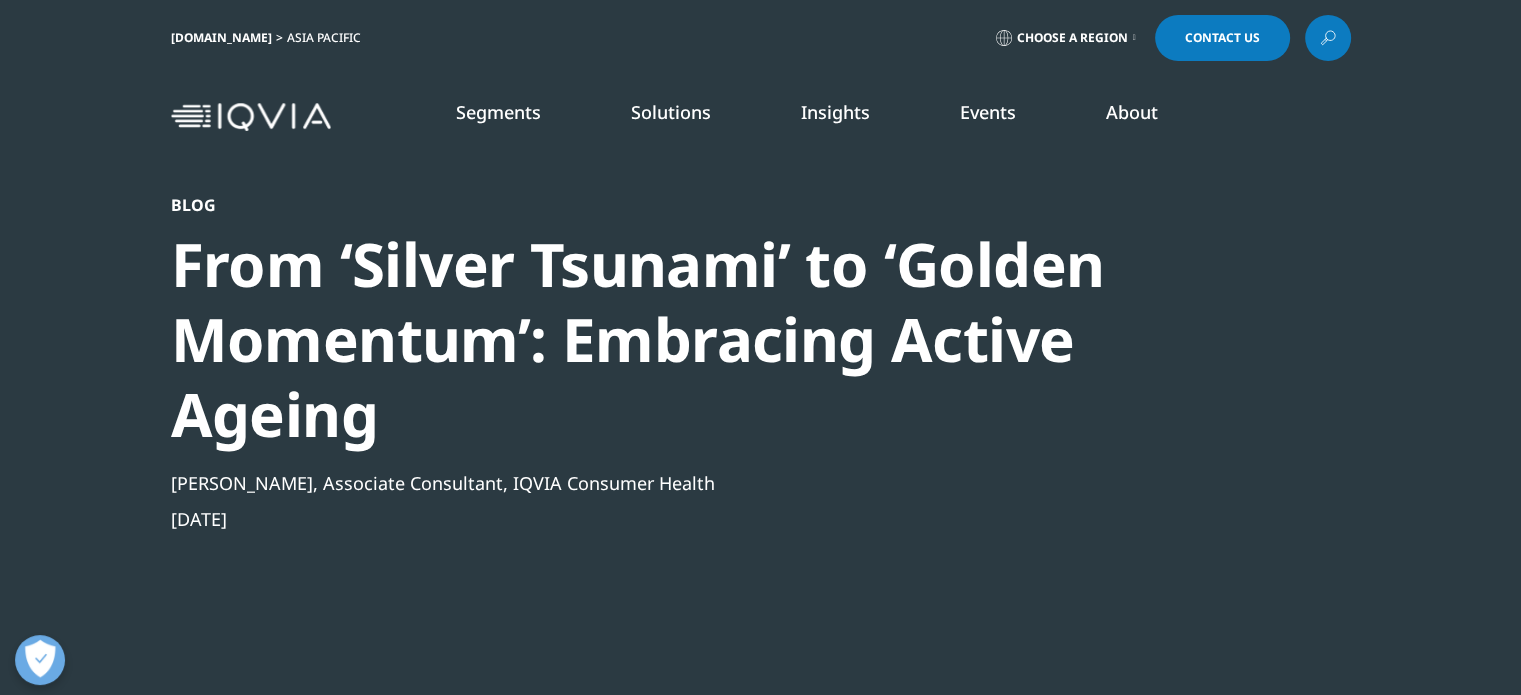 click on "From ‘Silver Tsunami’ to ‘Golden Momentum’: Embracing Active Ageing" at bounding box center [707, 339] 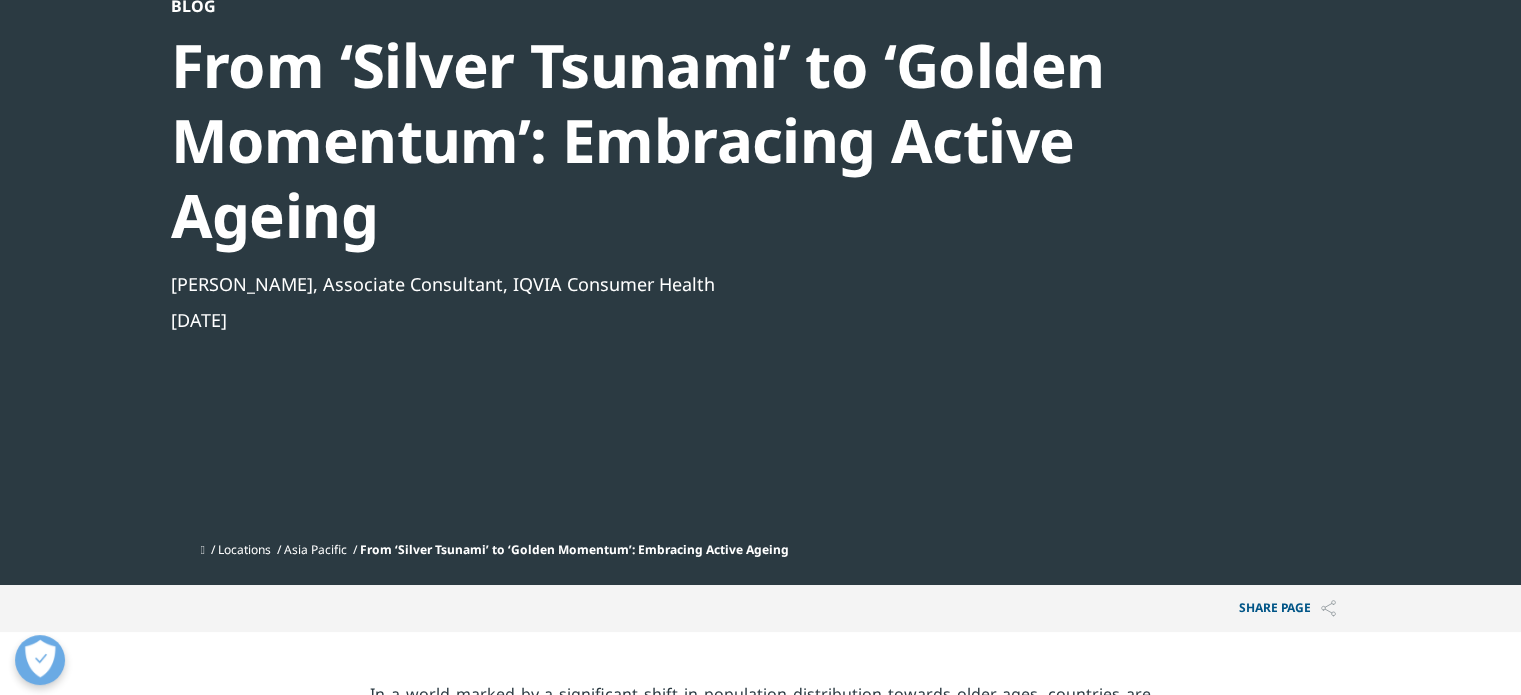 scroll, scrollTop: 200, scrollLeft: 0, axis: vertical 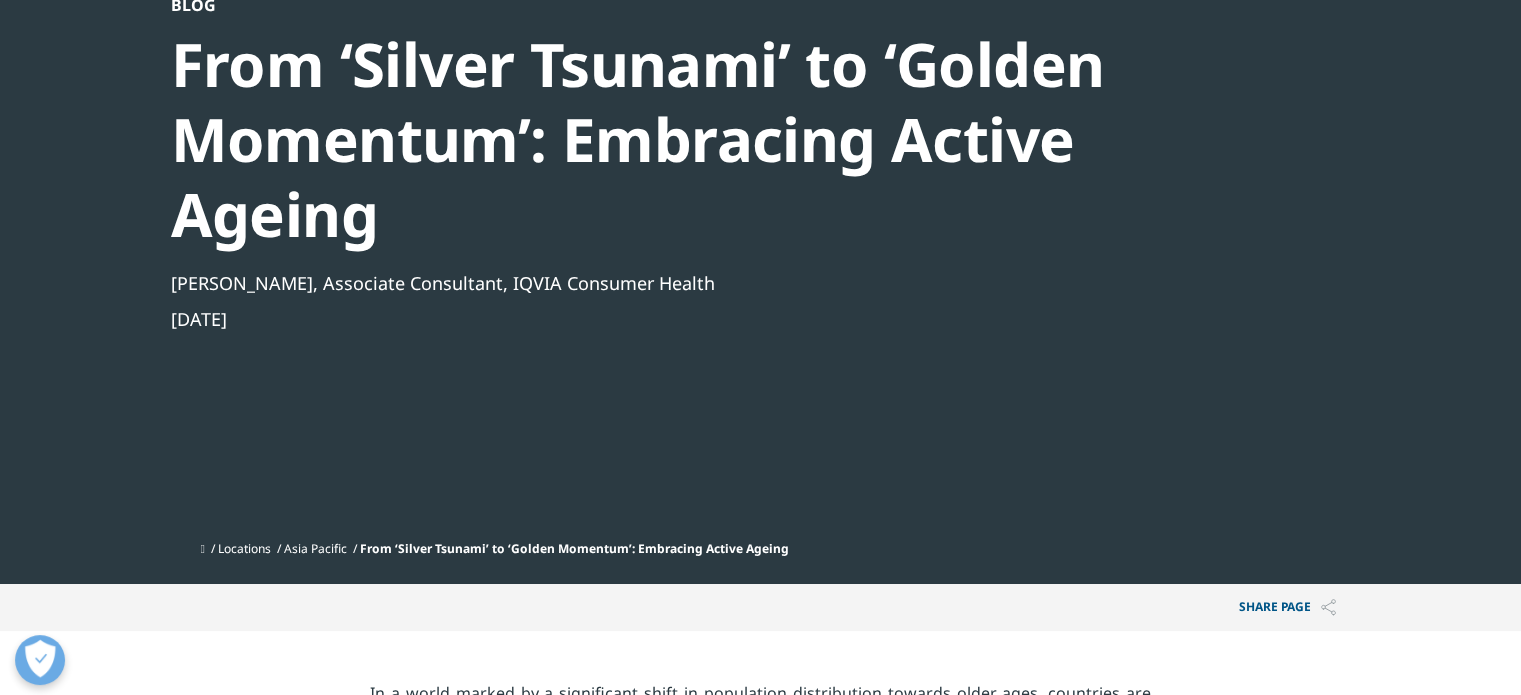 drag, startPoint x: 296, startPoint y: 347, endPoint x: 202, endPoint y: 280, distance: 115.43397 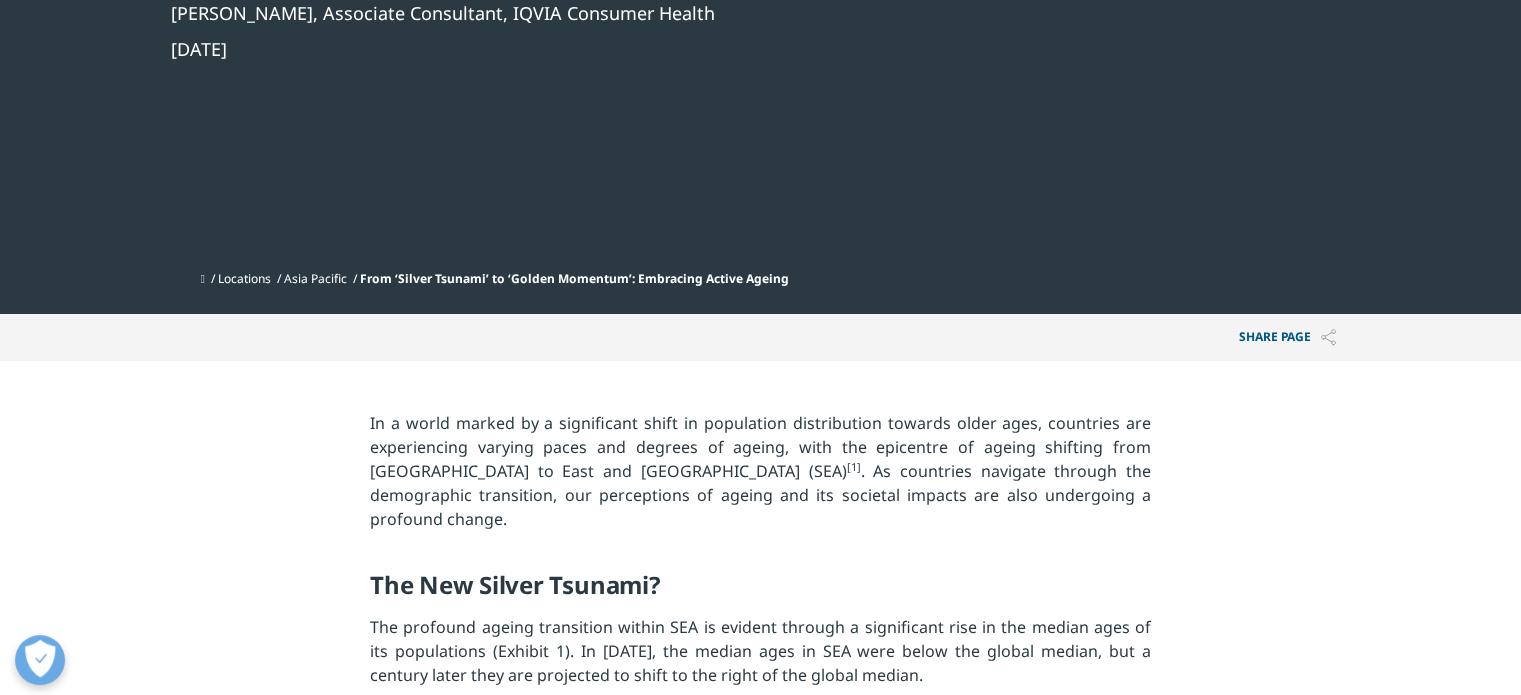 scroll, scrollTop: 600, scrollLeft: 0, axis: vertical 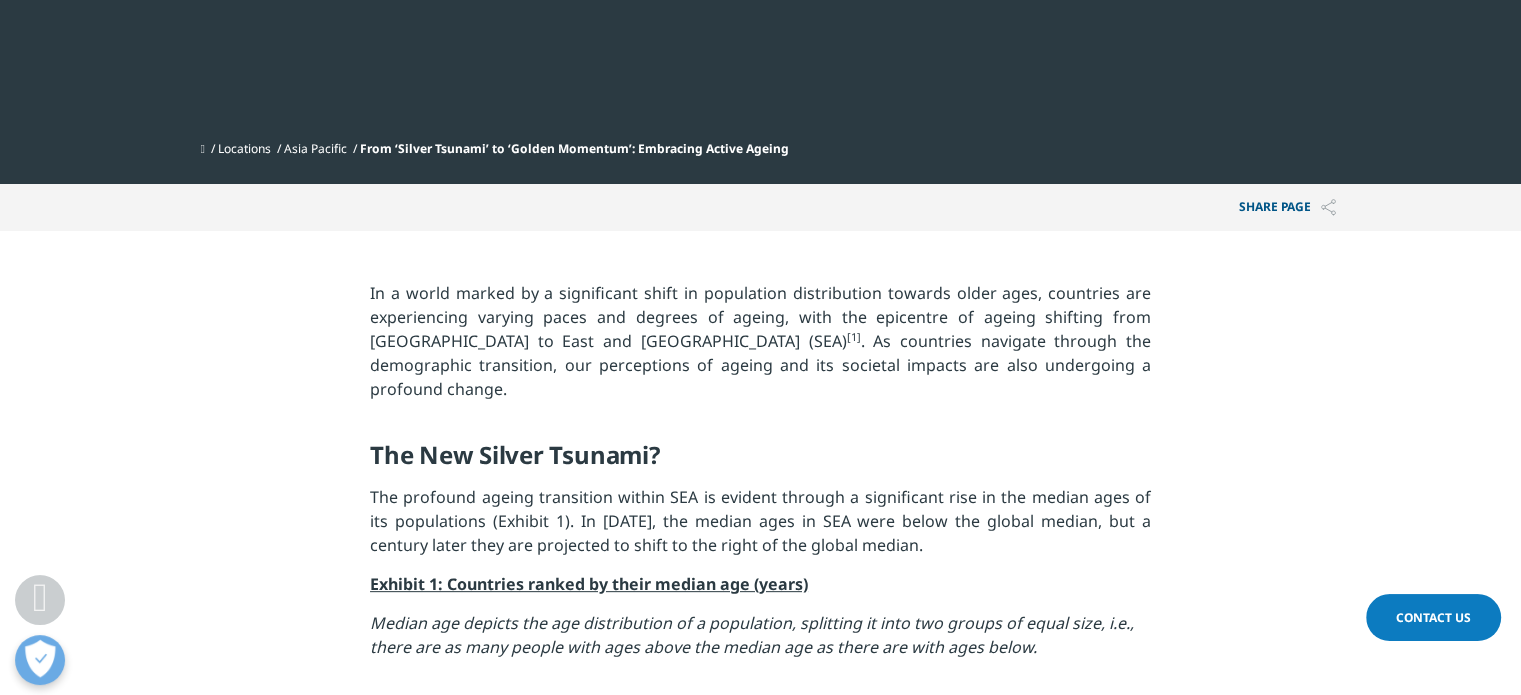 click on "In a world marked by a significant shift in population distribution towards older ages, countries are experiencing varying paces and degrees of ageing, with the epicentre of ageing shifting from Europe to East and Southeast Asia (SEA) [1] . As countries navigate through the demographic transition, our perceptions of ageing and its societal impacts are also undergoing a profound change.
The New Silver   Tsunami?
The profound ageing transition within SEA is evident through a significant rise in the median ages of its populations (Exhibit 1). In 1950, the median ages in SEA were below the global median, but a century later they are projected to shift to the right of the global median.
Exhibit 1: Countries ranked by their median age (years)
Median age depicts the age distribution of a population, splitting it into two groups of equal size, i.e., there are as many people with ages above the median age as there are with ages below.
[2,3] [4] .
[5] .
)." at bounding box center (760, 1777) 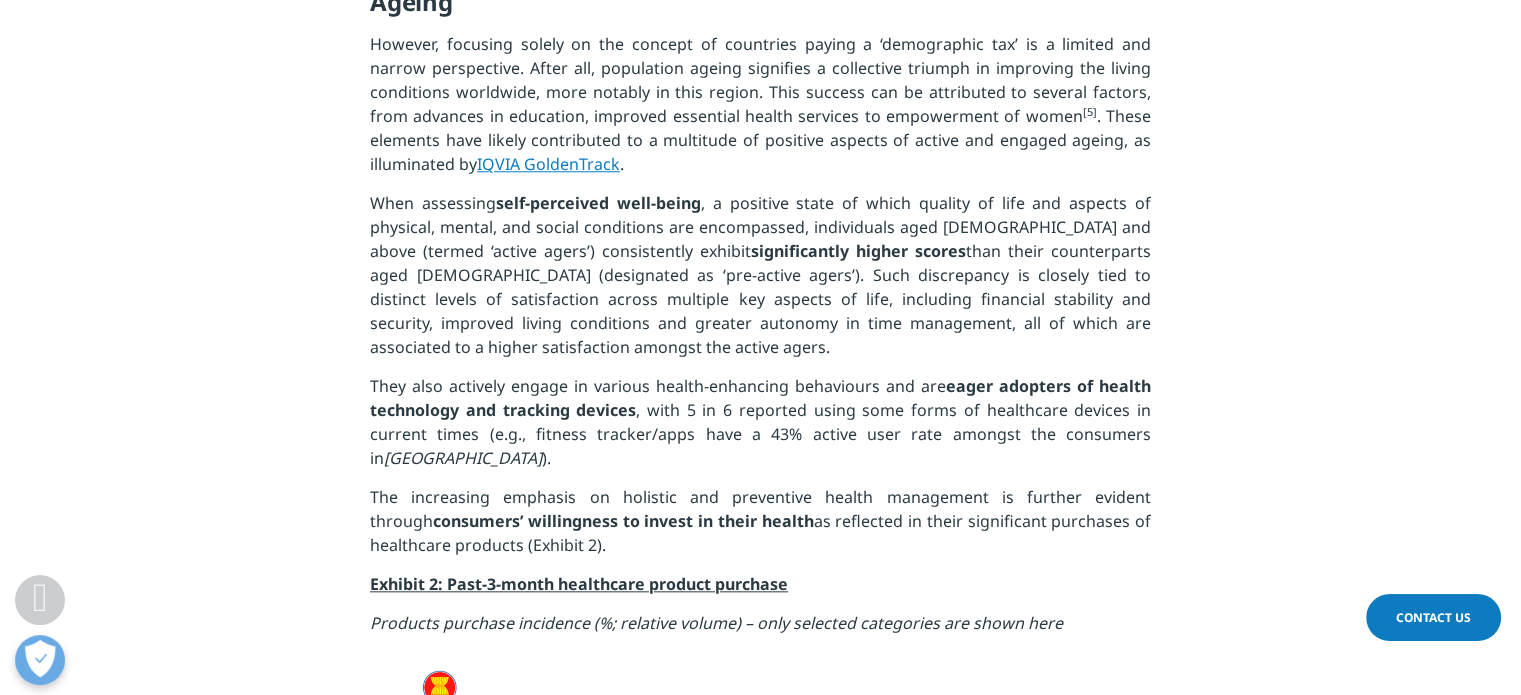scroll, scrollTop: 2200, scrollLeft: 0, axis: vertical 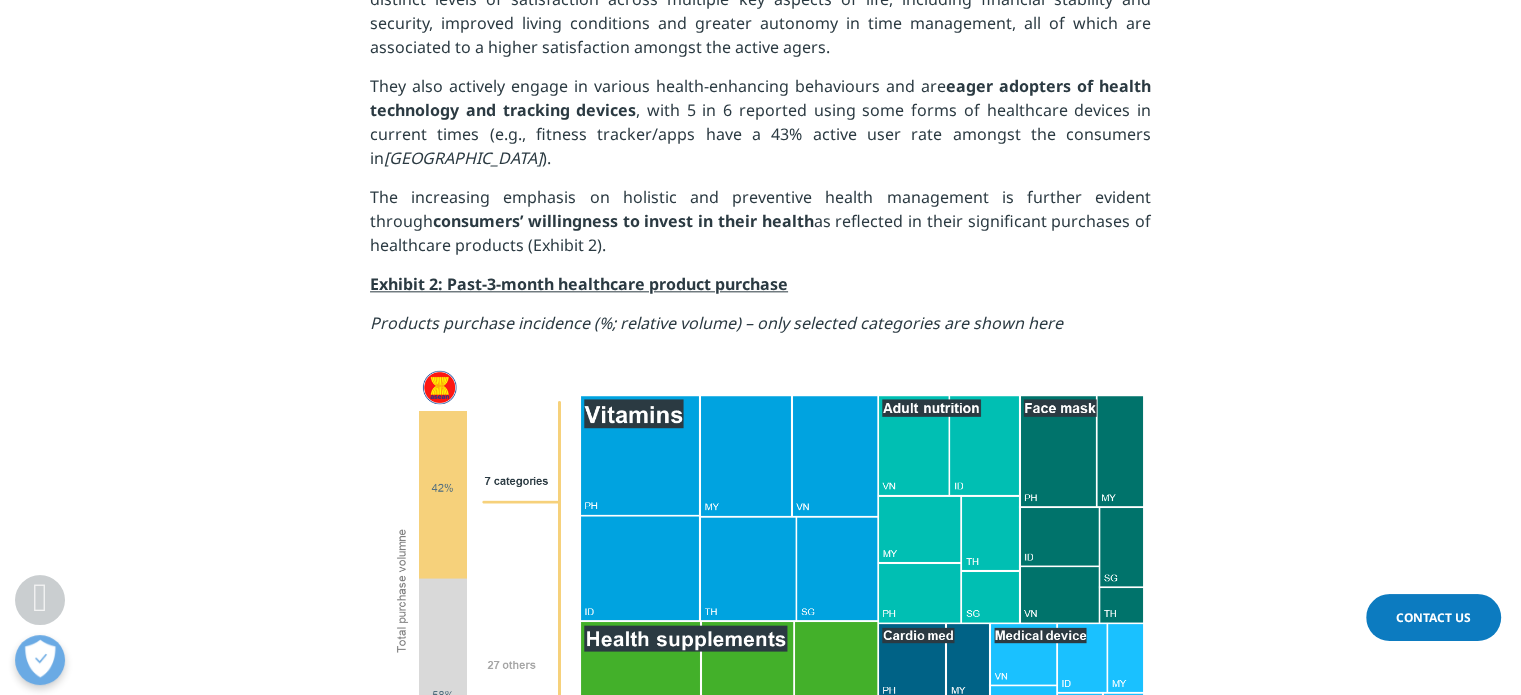 click on "In a world marked by a significant shift in population distribution towards older ages, countries are experiencing varying paces and degrees of ageing, with the epicentre of ageing shifting from Europe to East and Southeast Asia (SEA) [1] . As countries navigate through the demographic transition, our perceptions of ageing and its societal impacts are also undergoing a profound change.
The New Silver   Tsunami?
The profound ageing transition within SEA is evident through a significant rise in the median ages of its populations (Exhibit 1). In 1950, the median ages in SEA were below the global median, but a century later they are projected to shift to the right of the global median.
Exhibit 1: Countries ranked by their median age (years)
Median age depicts the age distribution of a population, splitting it into two groups of equal size, i.e., there are as many people with ages above the median age as there are with ages below.
[2,3] [4] .
[5] .
)." at bounding box center [760, 177] 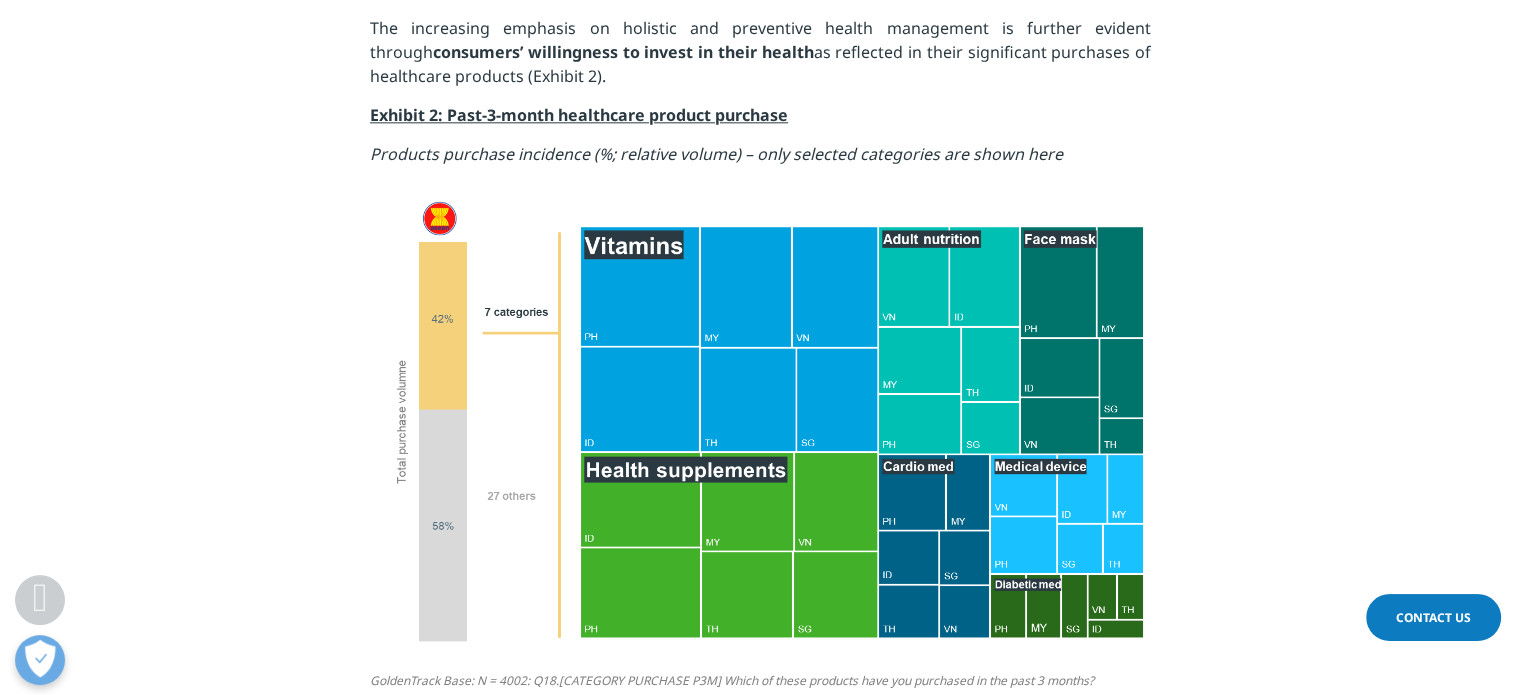 scroll, scrollTop: 2400, scrollLeft: 0, axis: vertical 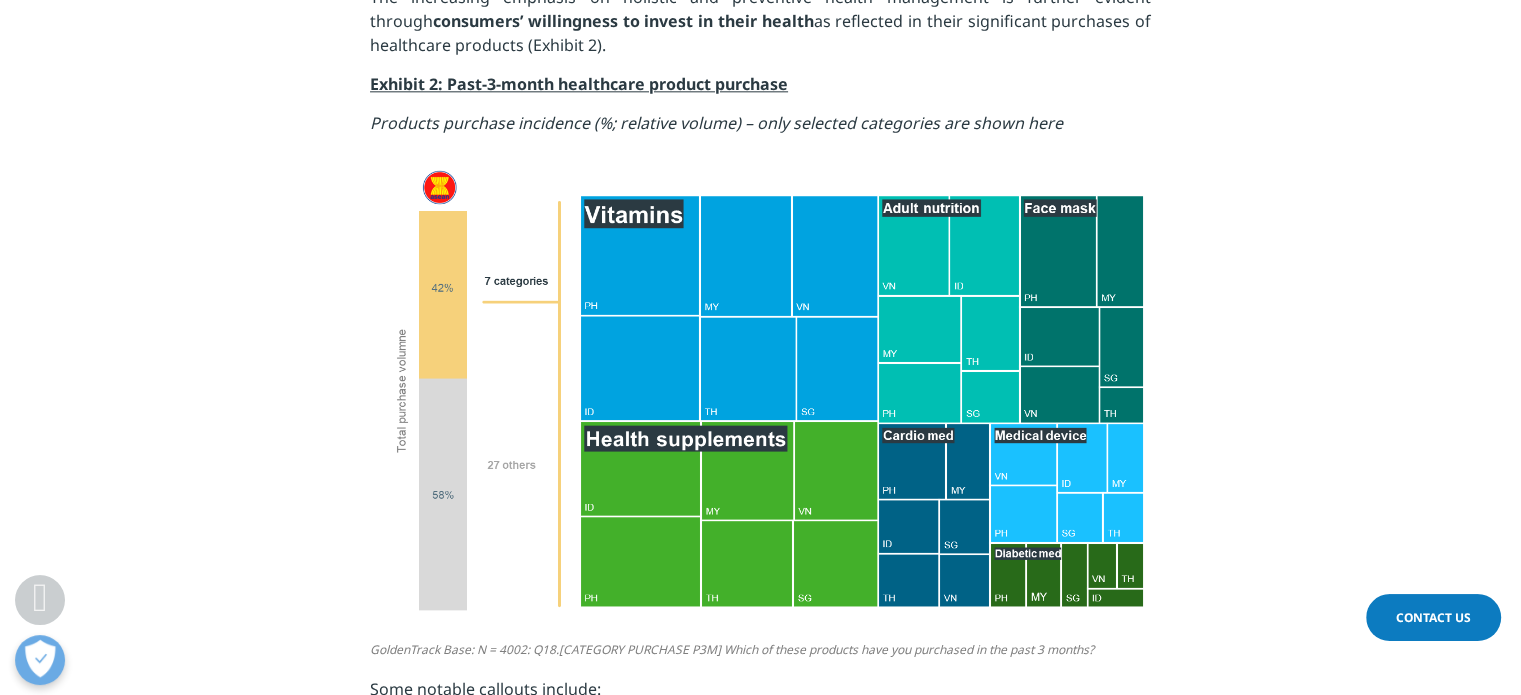 click on "Products purchase incidence (%; relative volume) – only selected categories are shown here" at bounding box center [716, 123] 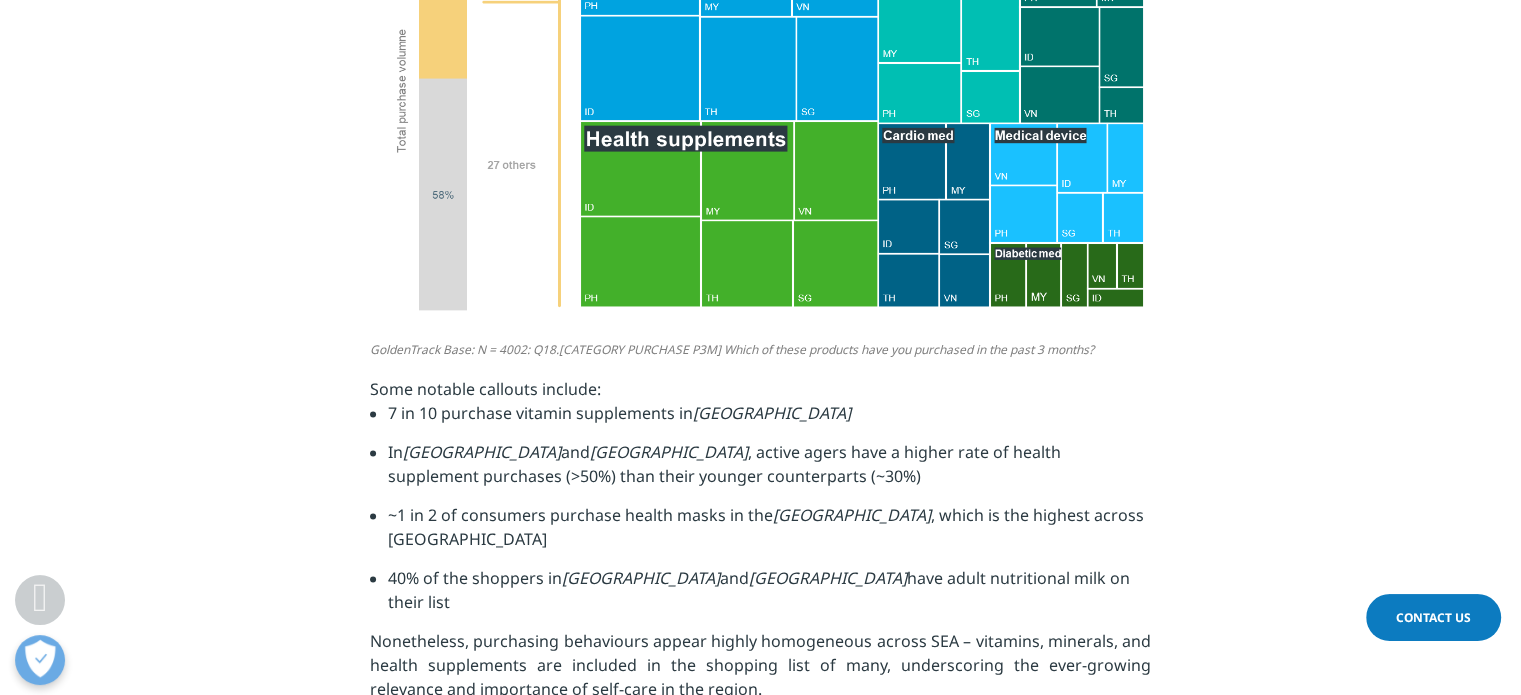 click on "7 in 10 purchase vitamin supplements in  Indonesia" at bounding box center (769, 420) 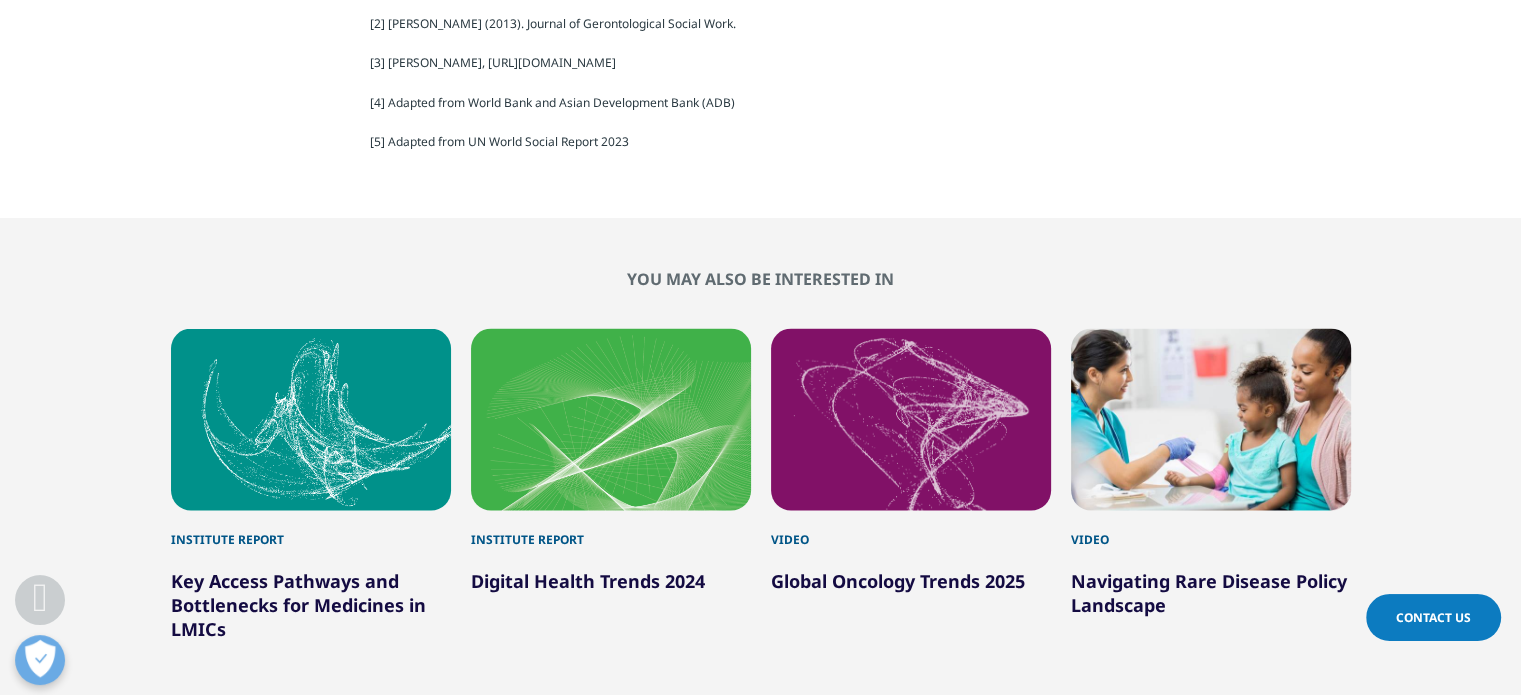 scroll, scrollTop: 3900, scrollLeft: 0, axis: vertical 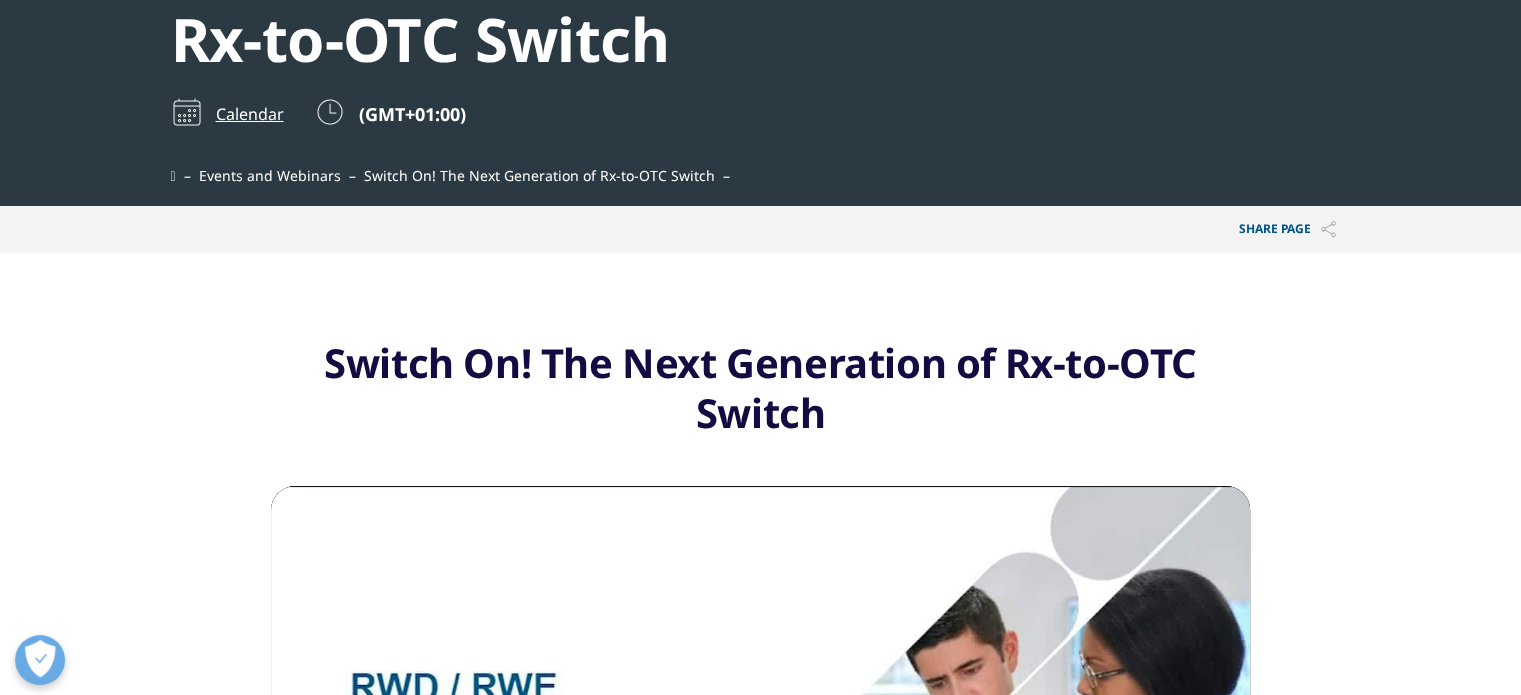 click on "Switch On! The Next Generation of Rx-to-OTC Switch" at bounding box center (760, 388) 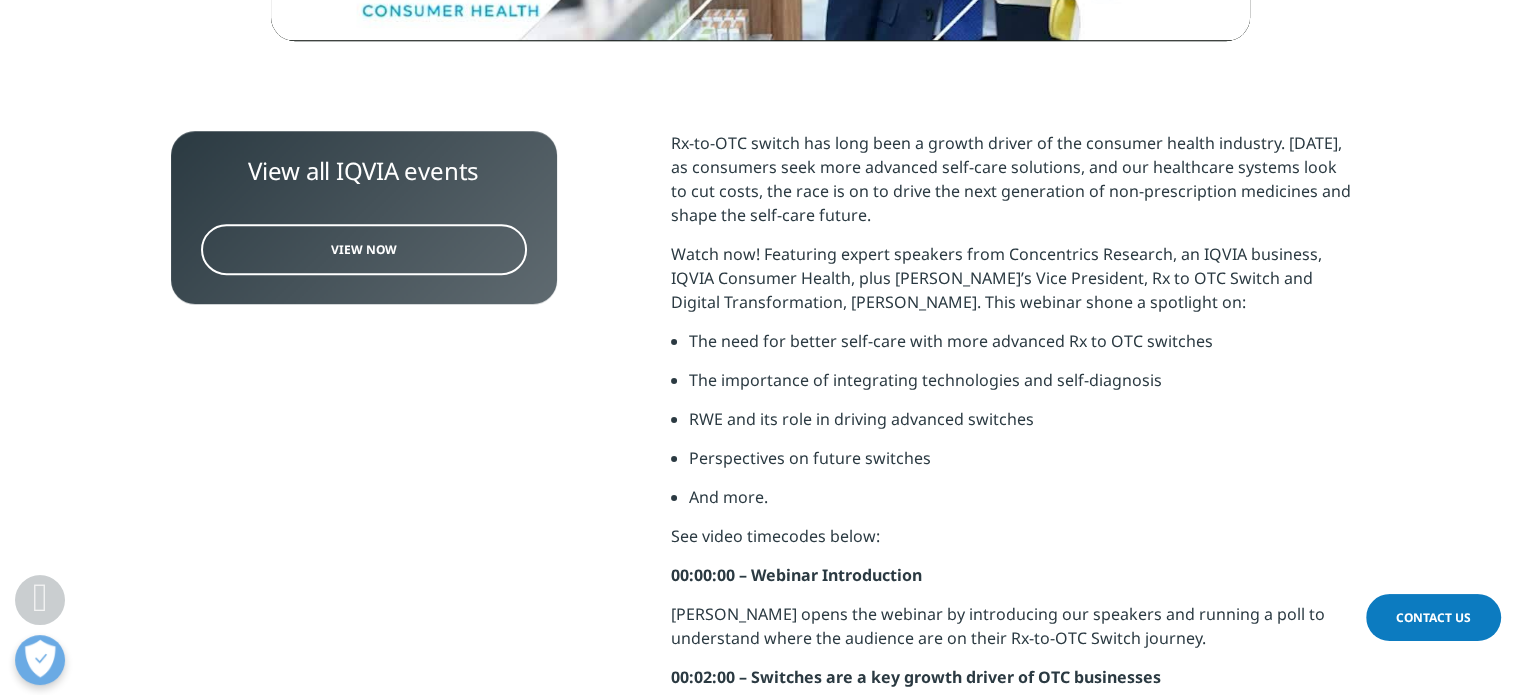 scroll, scrollTop: 1400, scrollLeft: 0, axis: vertical 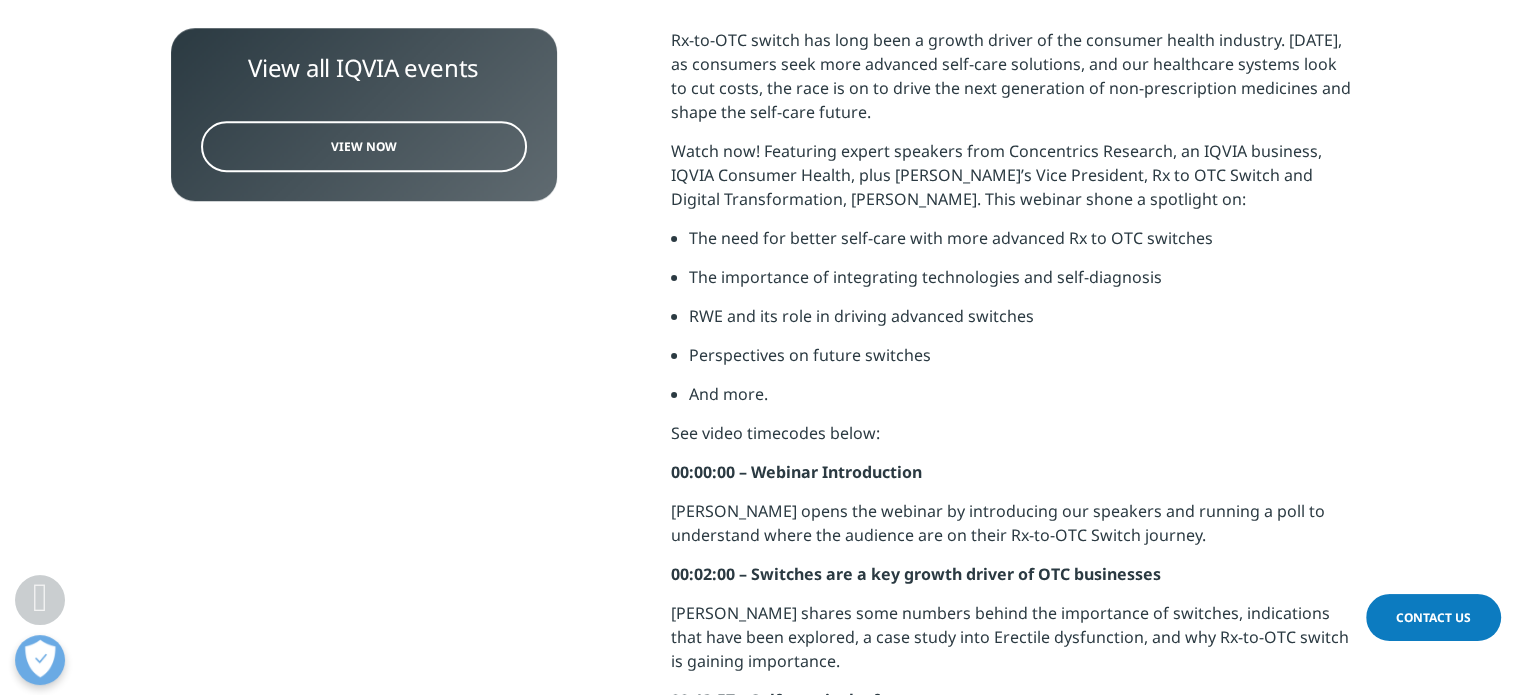 click on "View all IQVIA events
View Now" at bounding box center [364, 738] 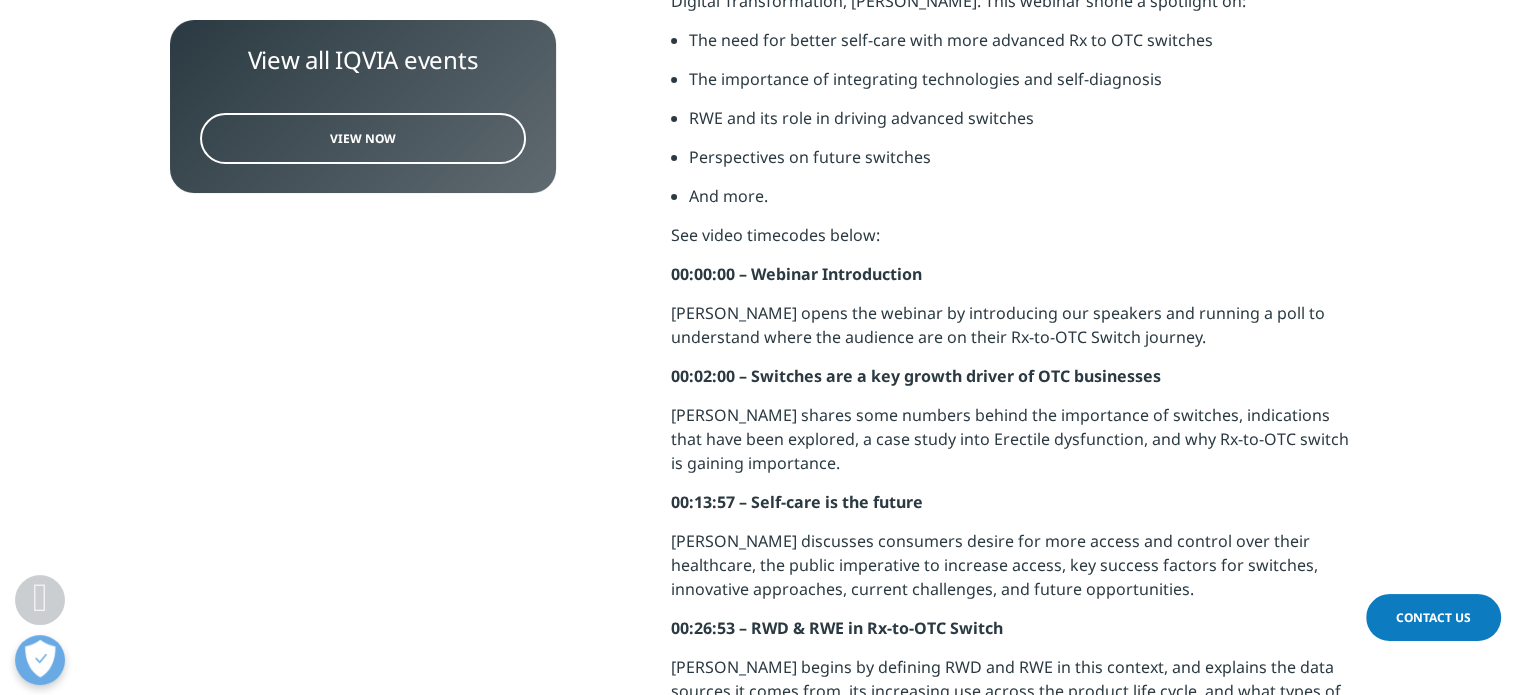 scroll, scrollTop: 1600, scrollLeft: 0, axis: vertical 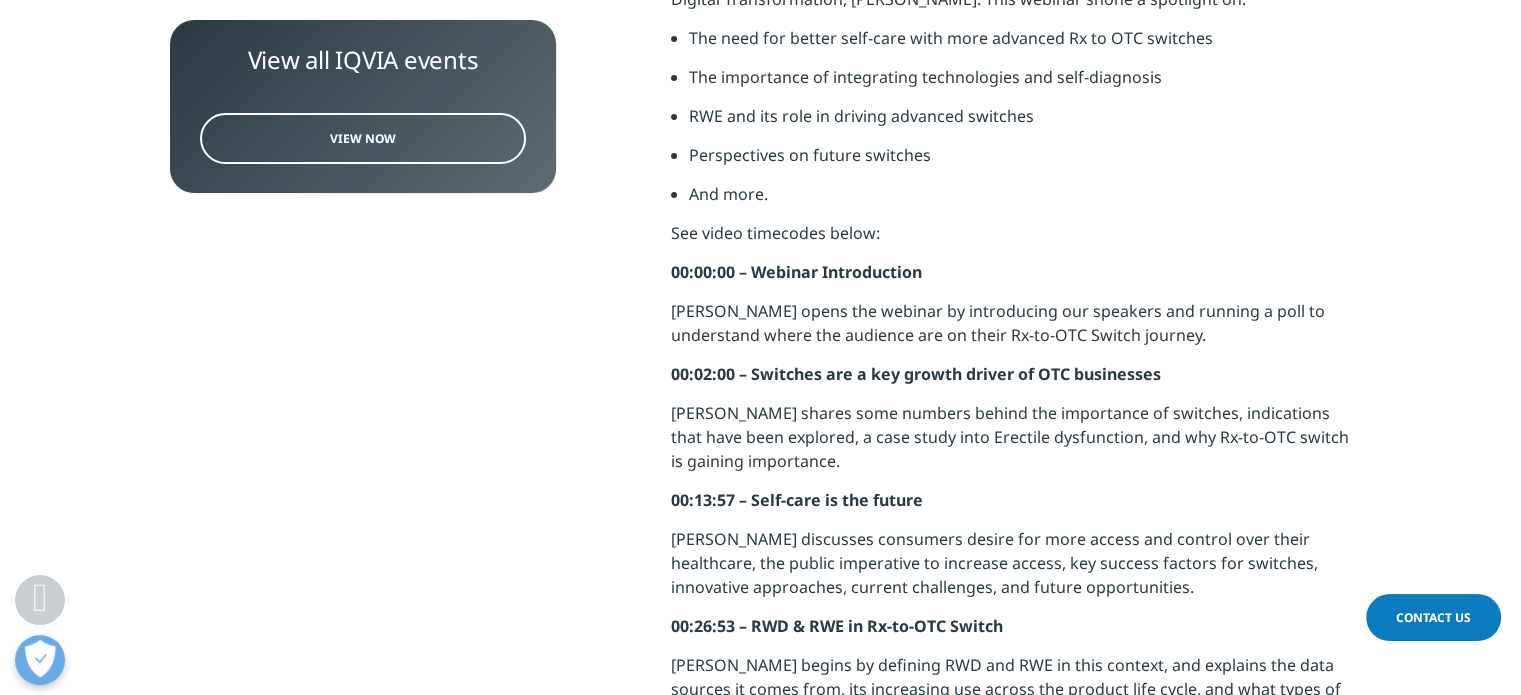 click on "[PERSON_NAME] shares some numbers behind the importance of switches, indications that have been explored, a case study into Erectile dysfunction, and why Rx-to-OTC switch is gaining importance." at bounding box center (1011, 444) 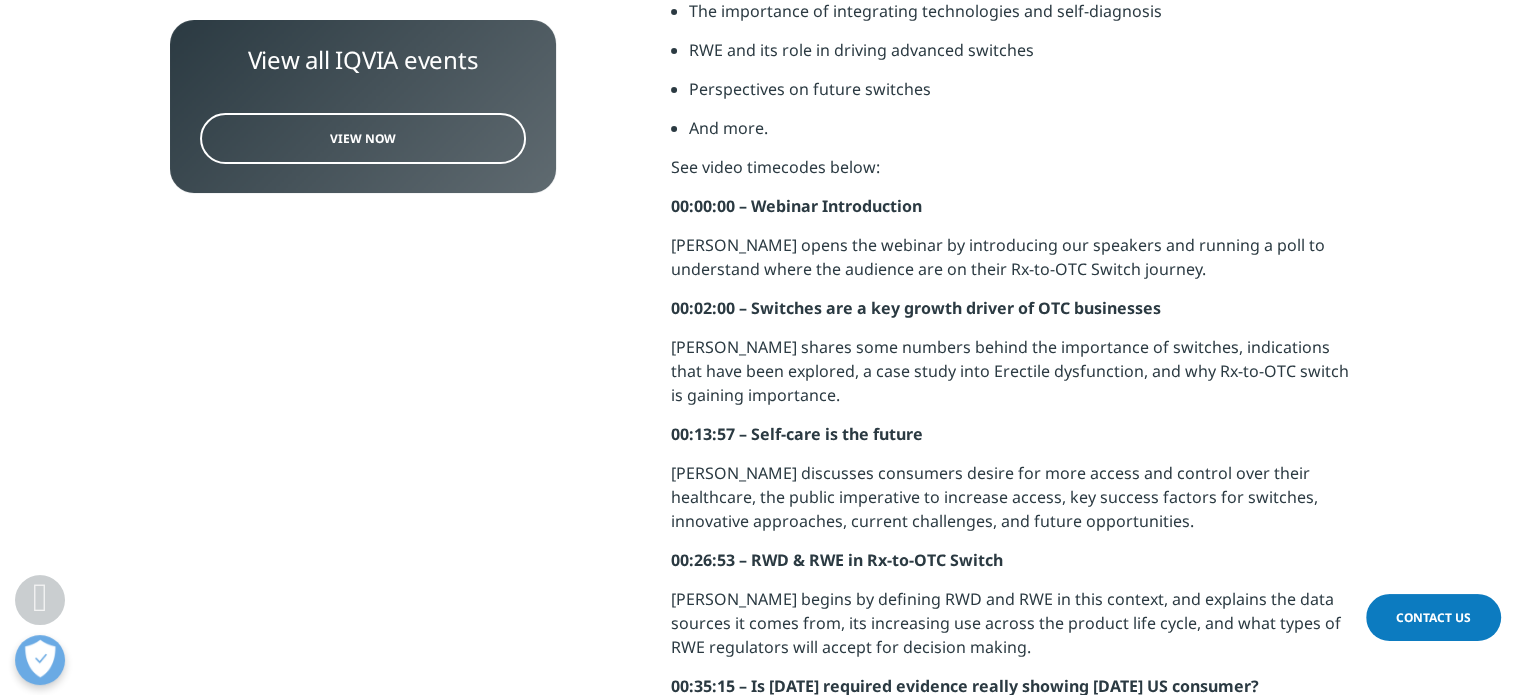 scroll, scrollTop: 1700, scrollLeft: 0, axis: vertical 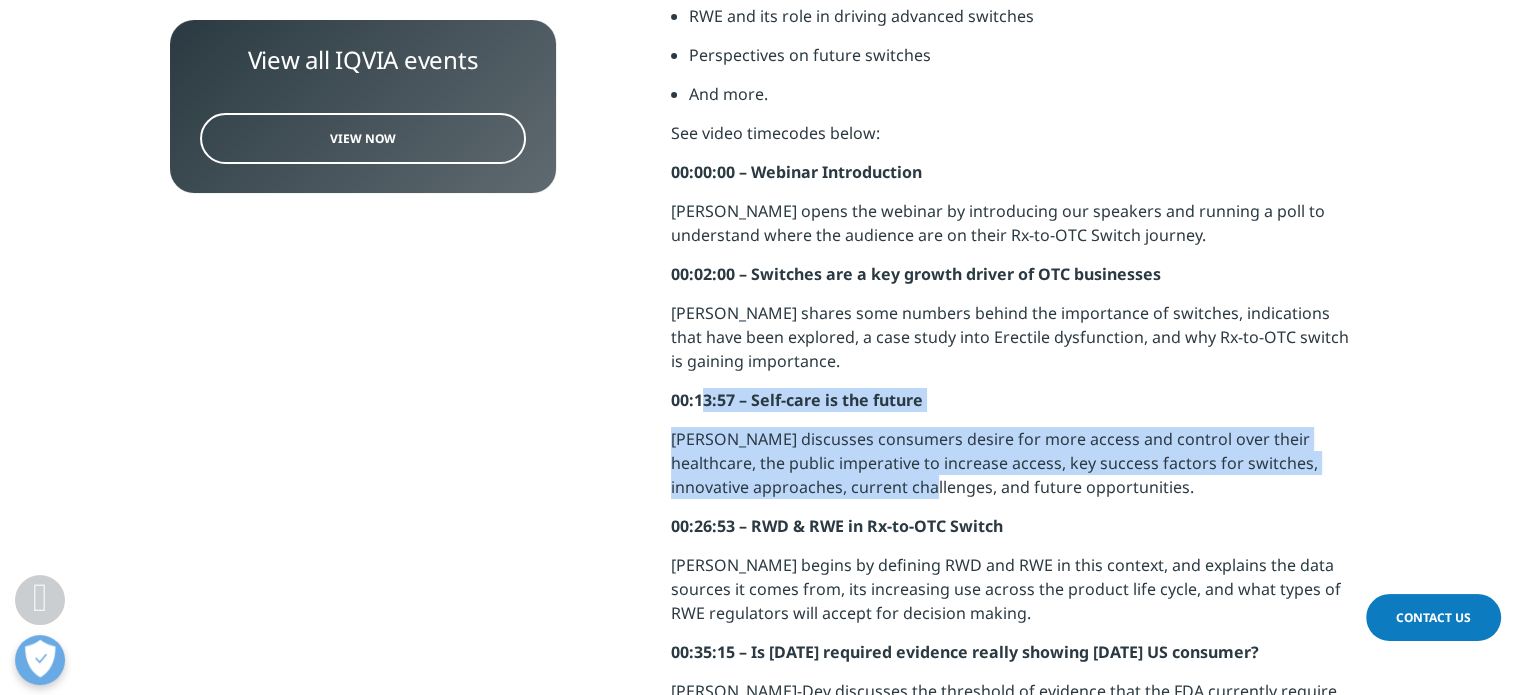 drag, startPoint x: 698, startPoint y: 396, endPoint x: 872, endPoint y: 475, distance: 191.09422 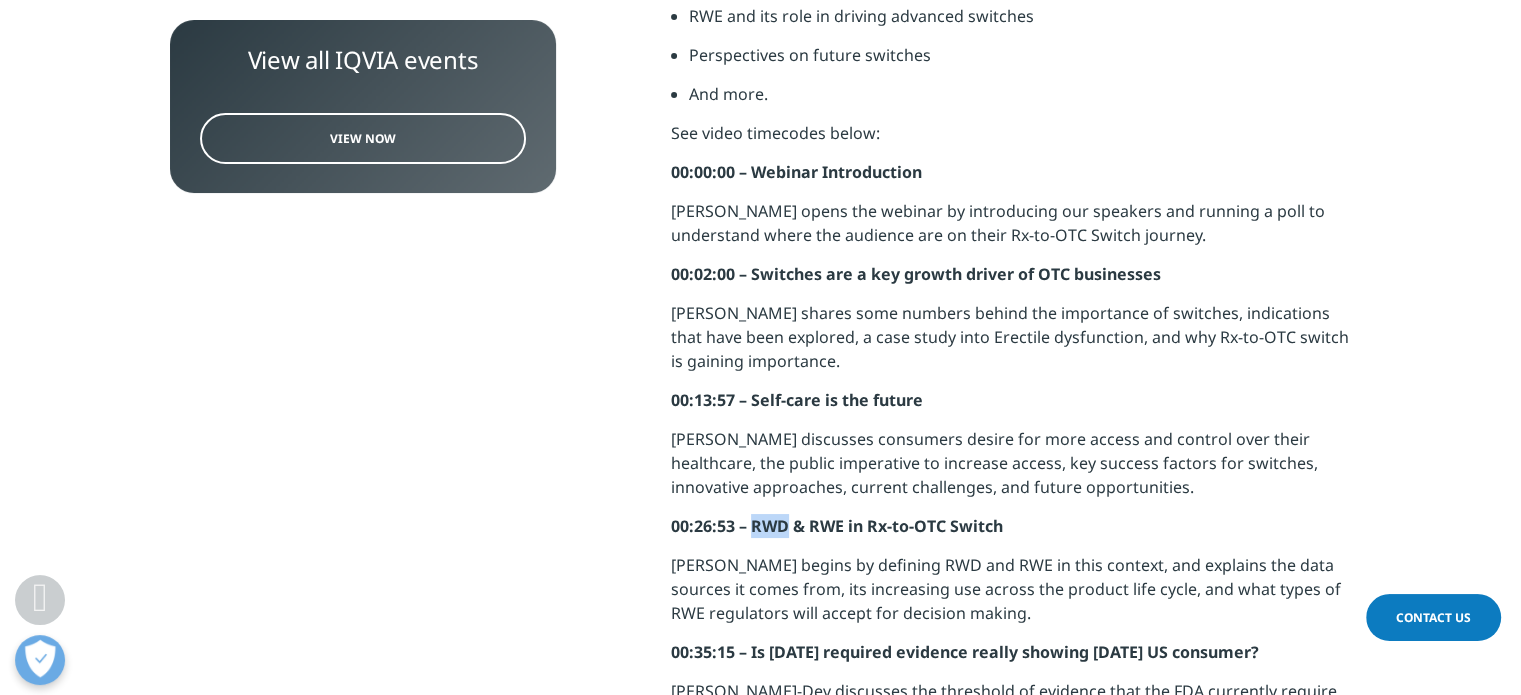 drag, startPoint x: 752, startPoint y: 521, endPoint x: 786, endPoint y: 525, distance: 34.234486 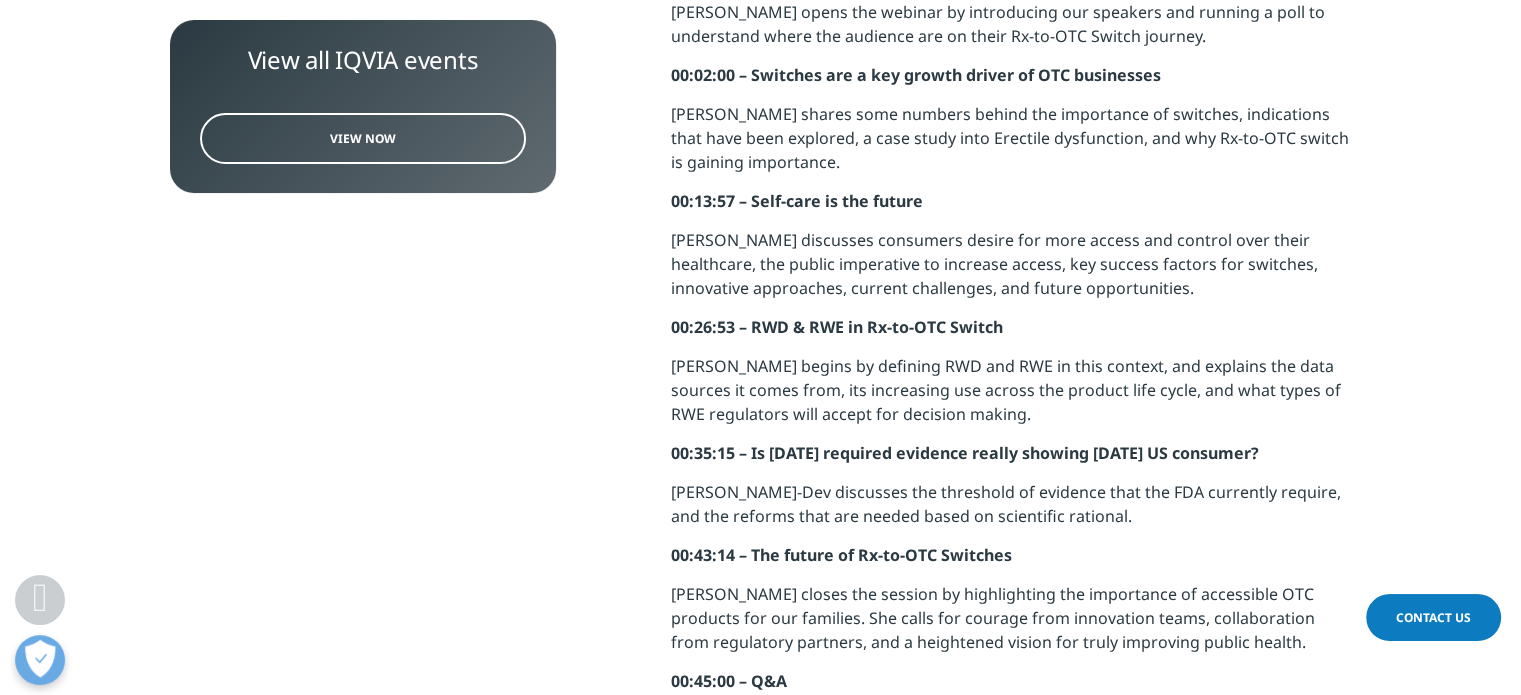 scroll, scrollTop: 1900, scrollLeft: 0, axis: vertical 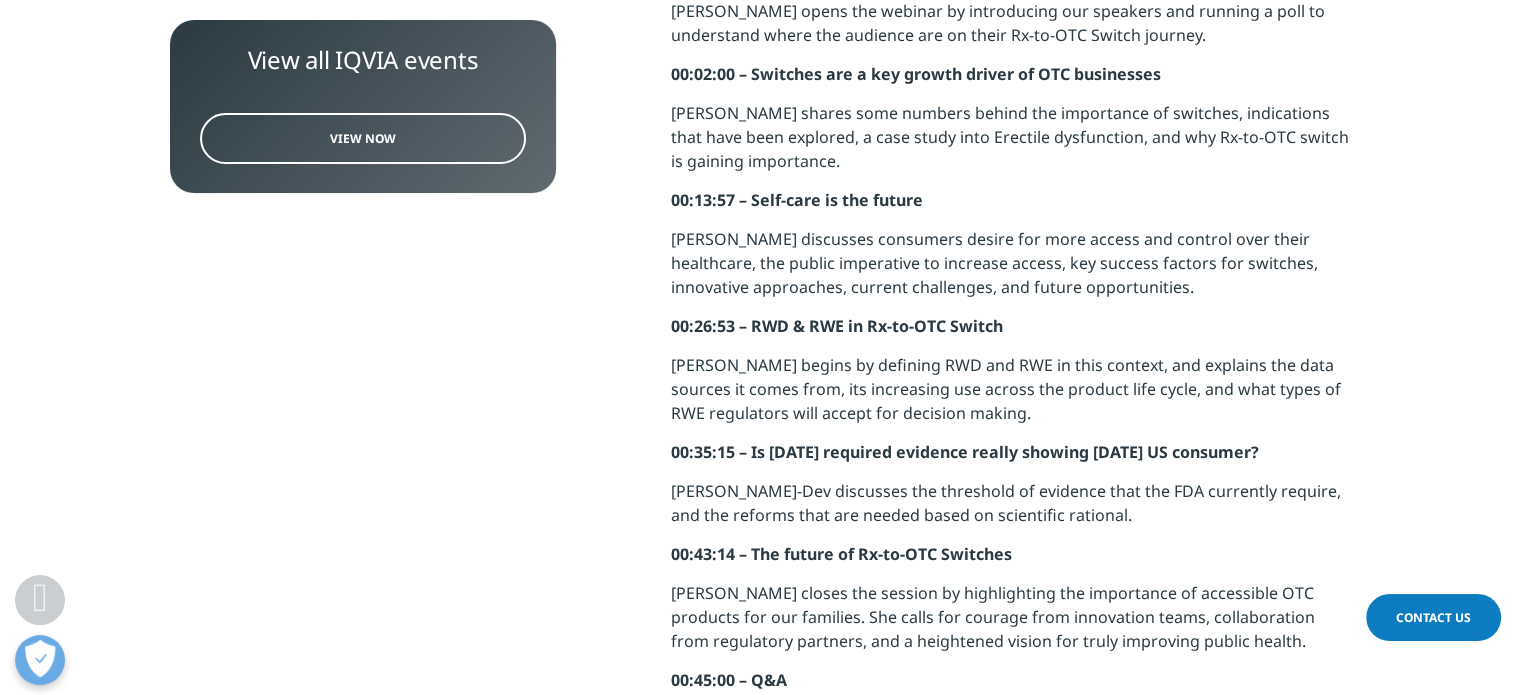 click on "Vidhu Bansal-Dev discusses the threshold of evidence that the FDA currently require, and the reforms that are needed based on scientific rational." at bounding box center [1011, 510] 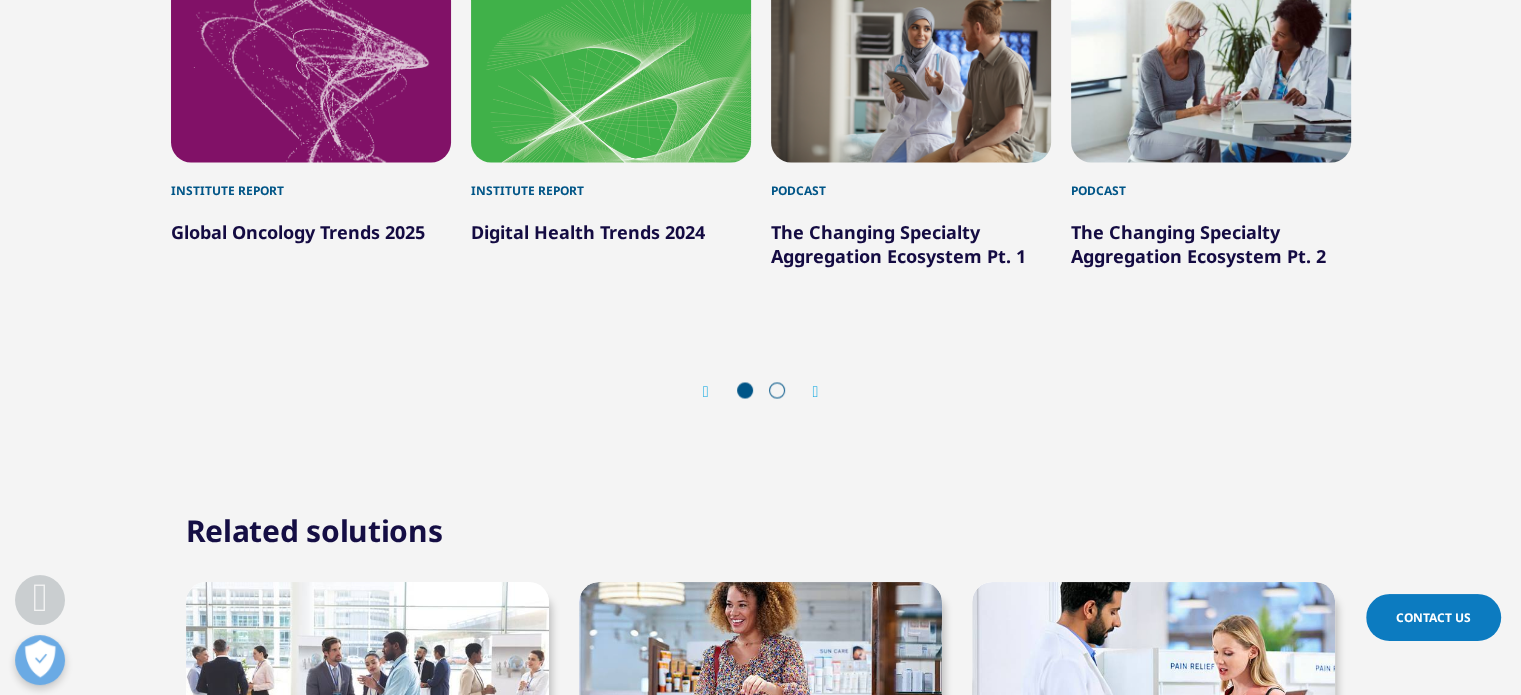 scroll, scrollTop: 3200, scrollLeft: 0, axis: vertical 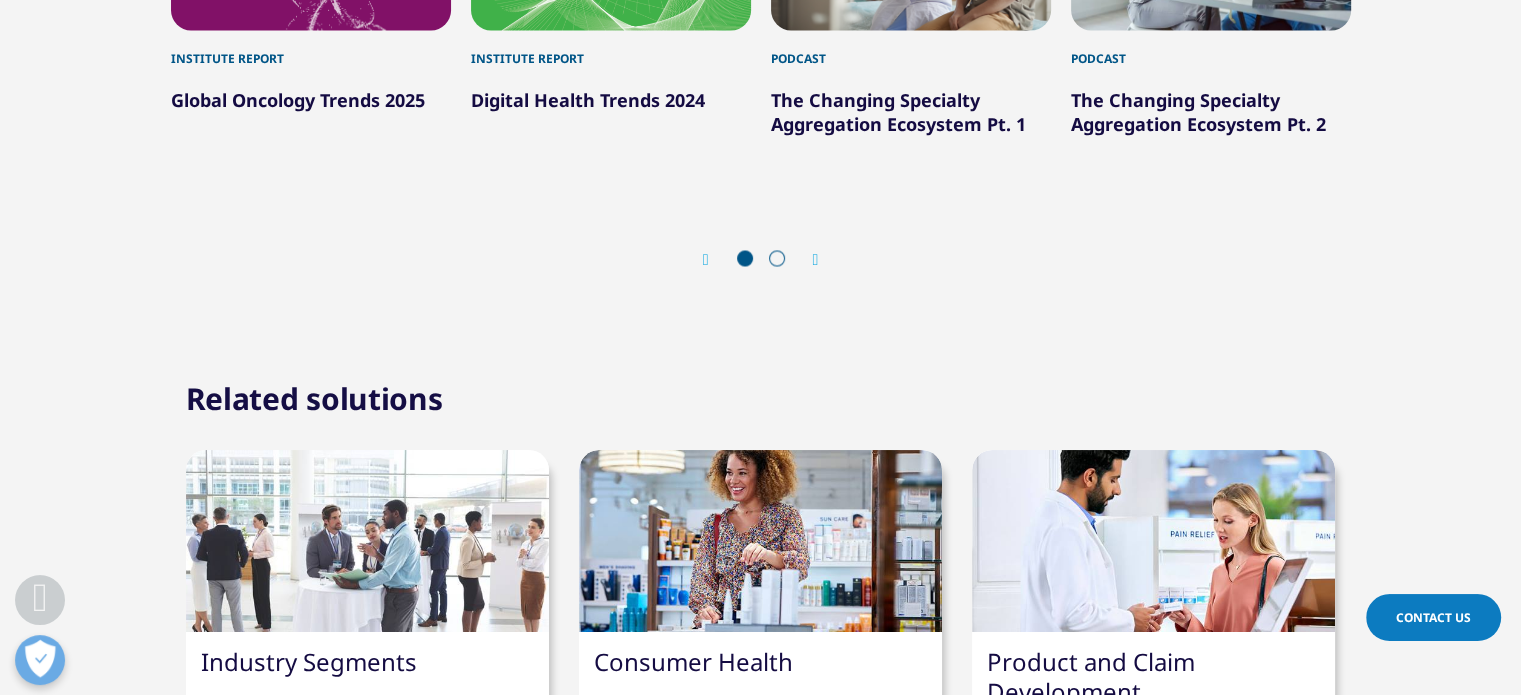 click on "Prev
Next" at bounding box center [761, 260] 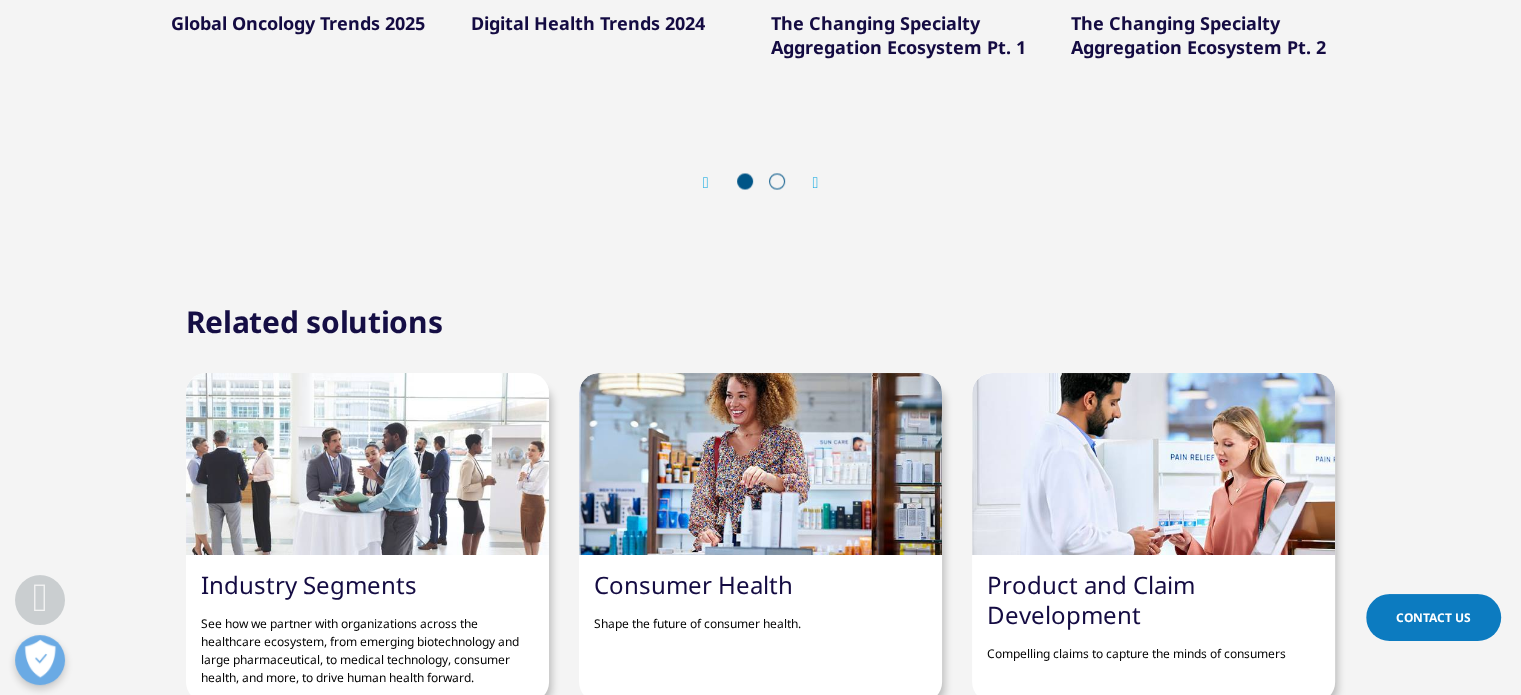 scroll, scrollTop: 3400, scrollLeft: 0, axis: vertical 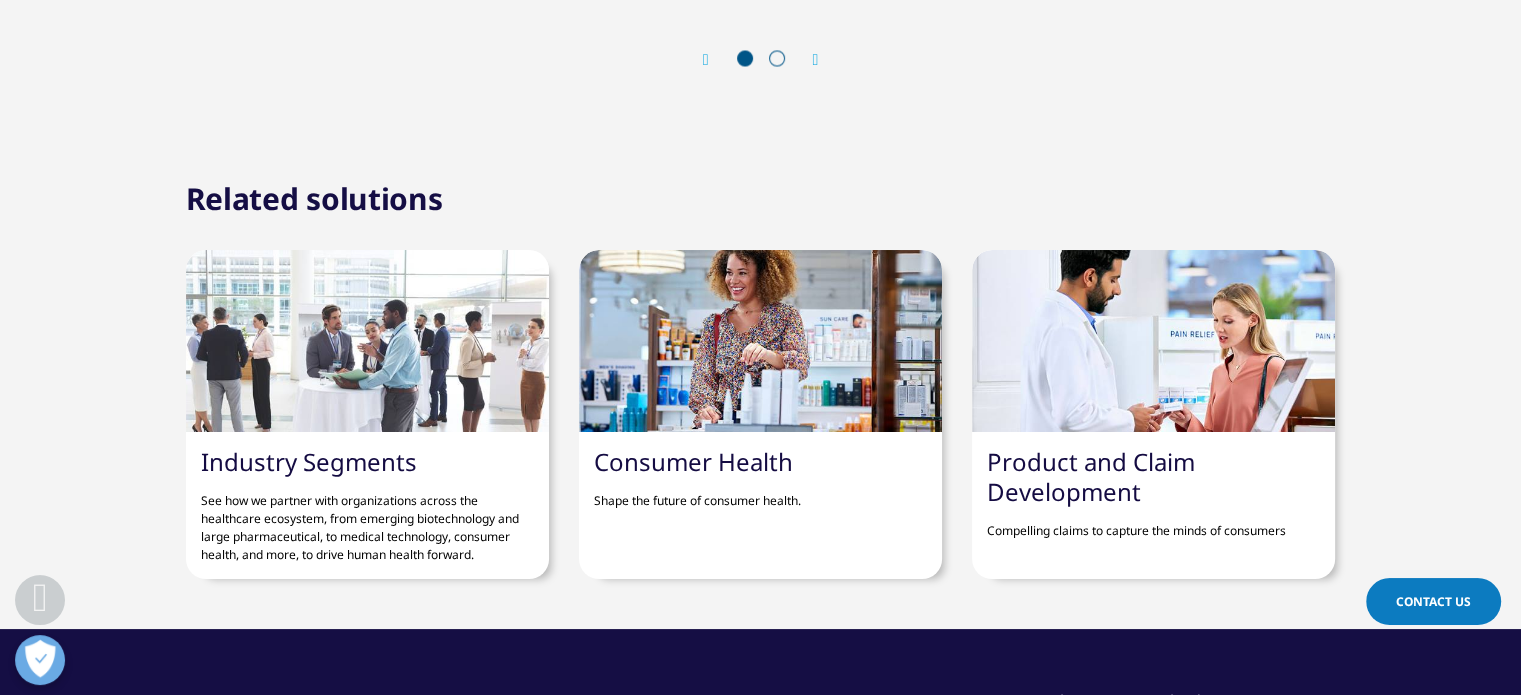 click at bounding box center (367, 341) 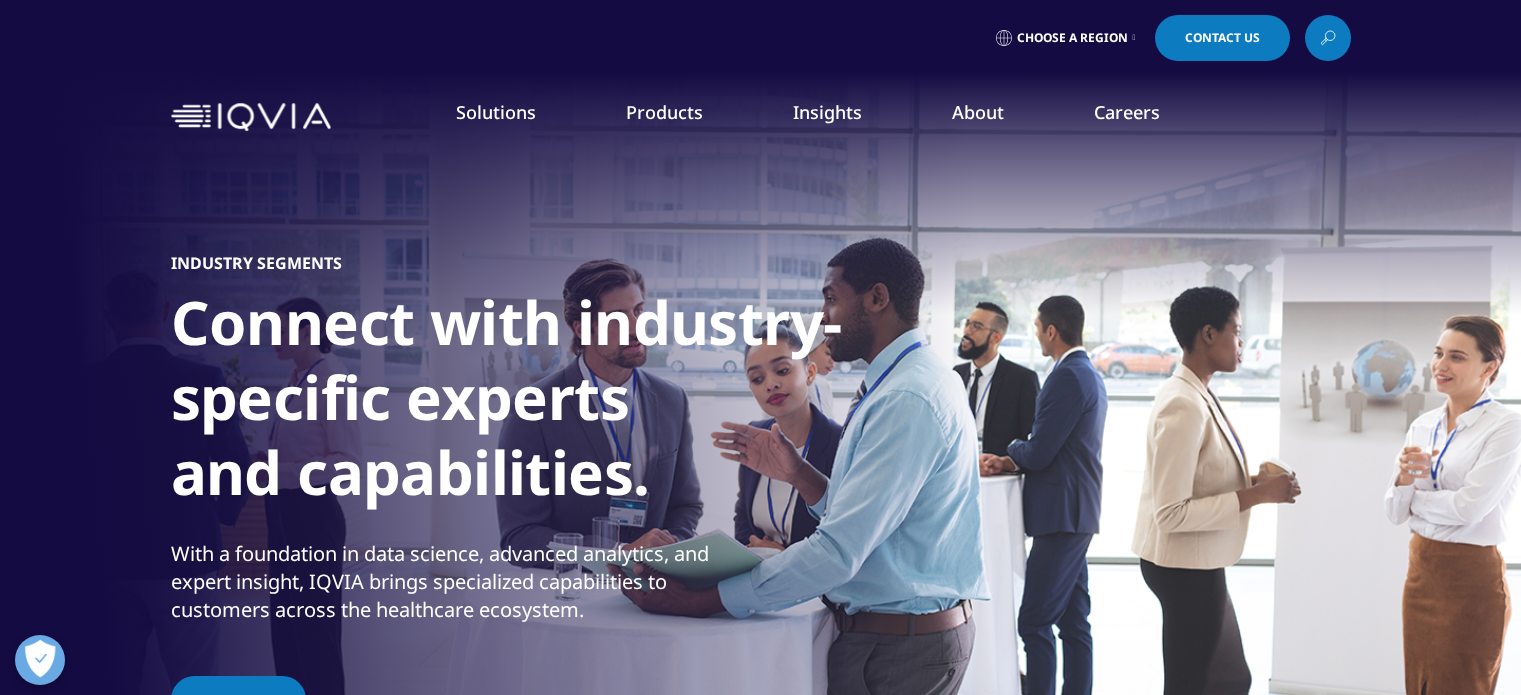 scroll, scrollTop: 0, scrollLeft: 0, axis: both 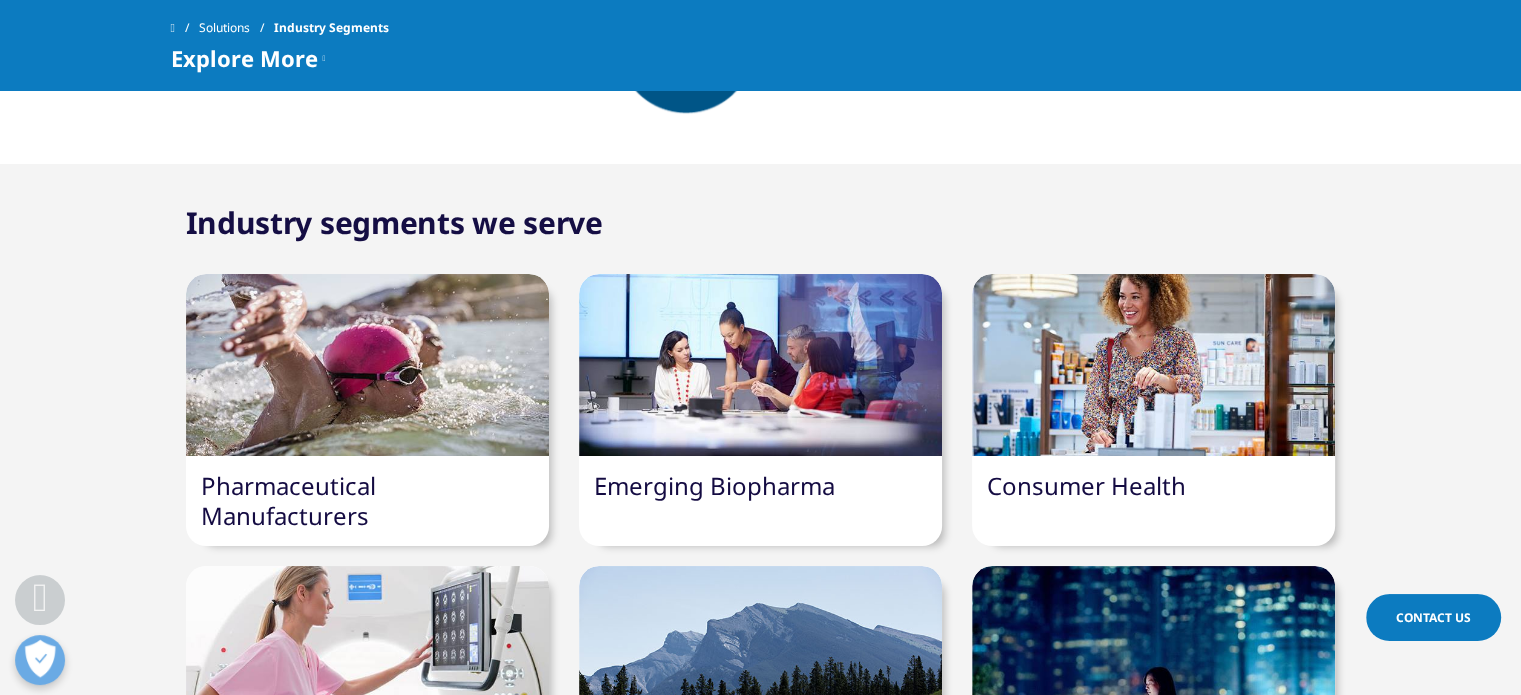 click at bounding box center (367, 365) 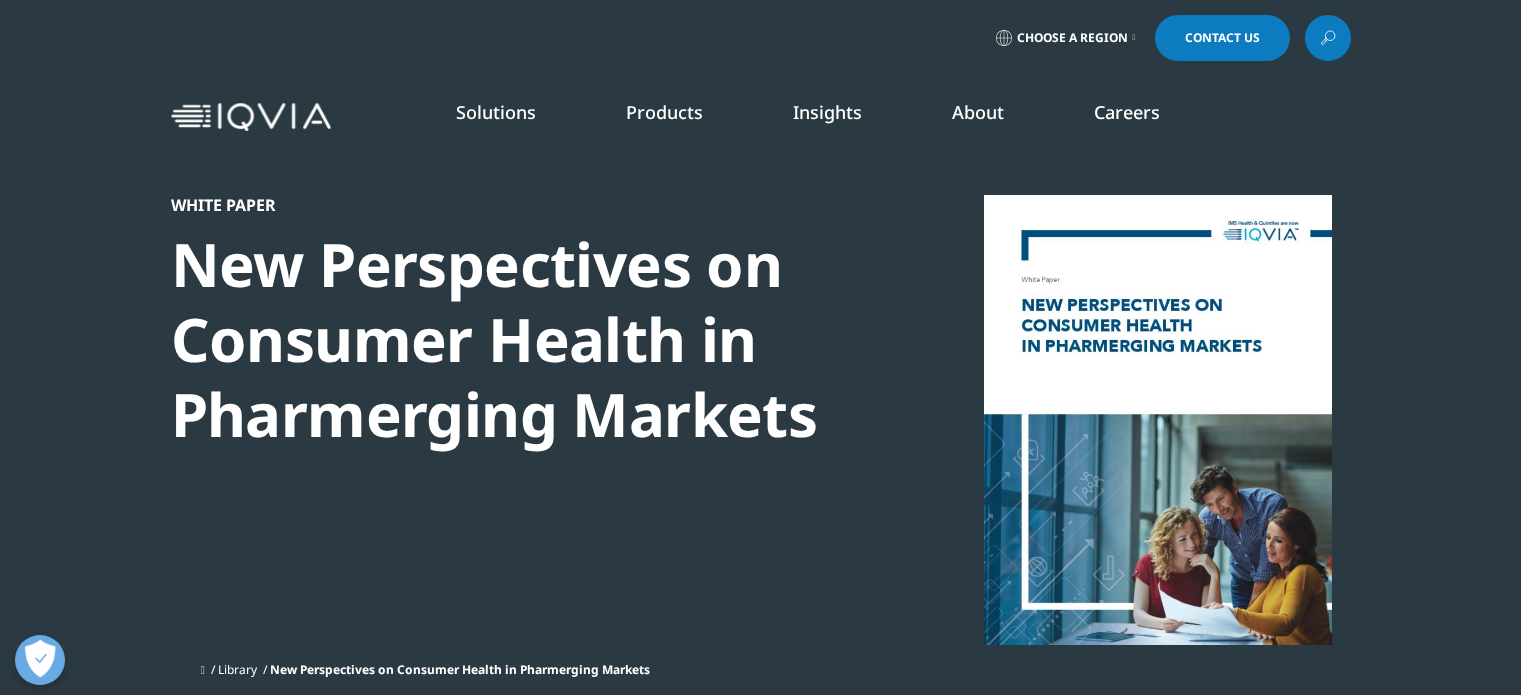 scroll, scrollTop: 0, scrollLeft: 0, axis: both 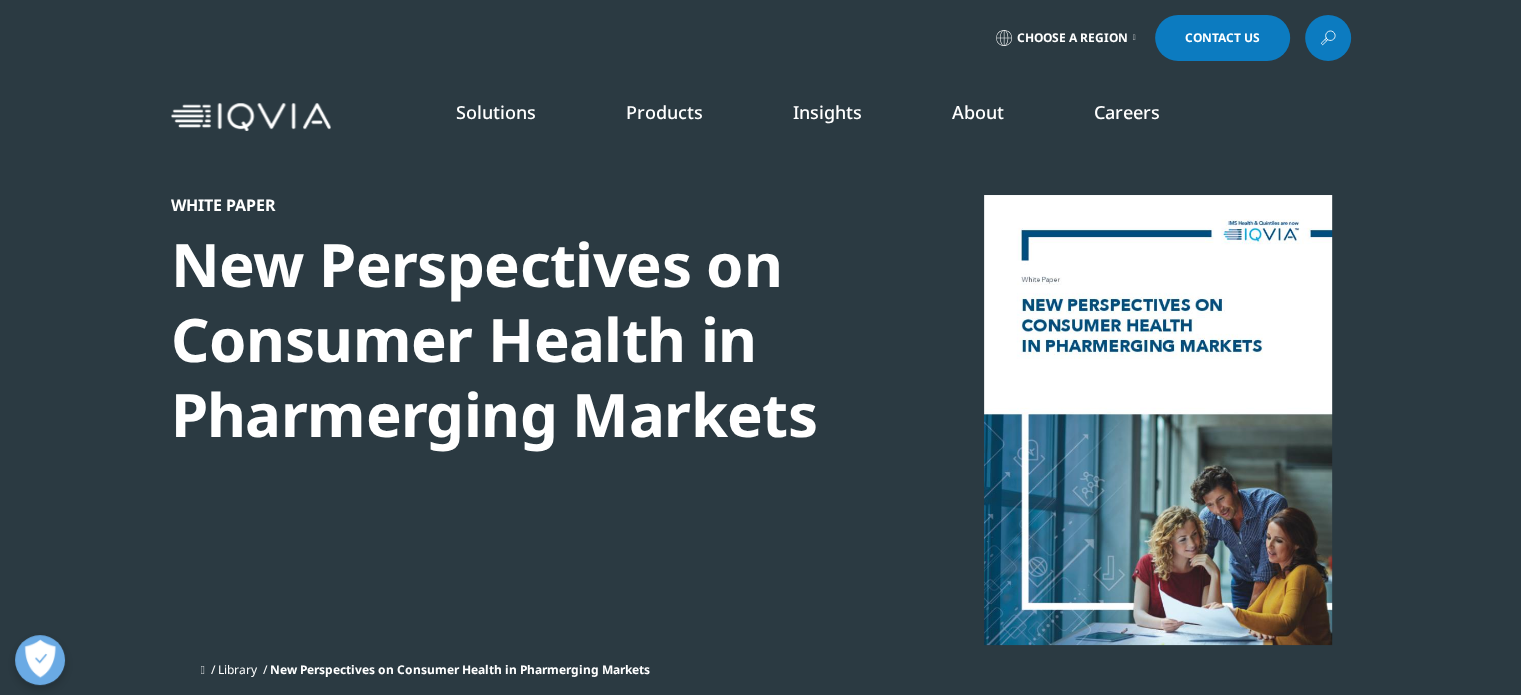 click on "​New Perspectives on Consumer Health in Pharmerging Markets" at bounding box center [514, 339] 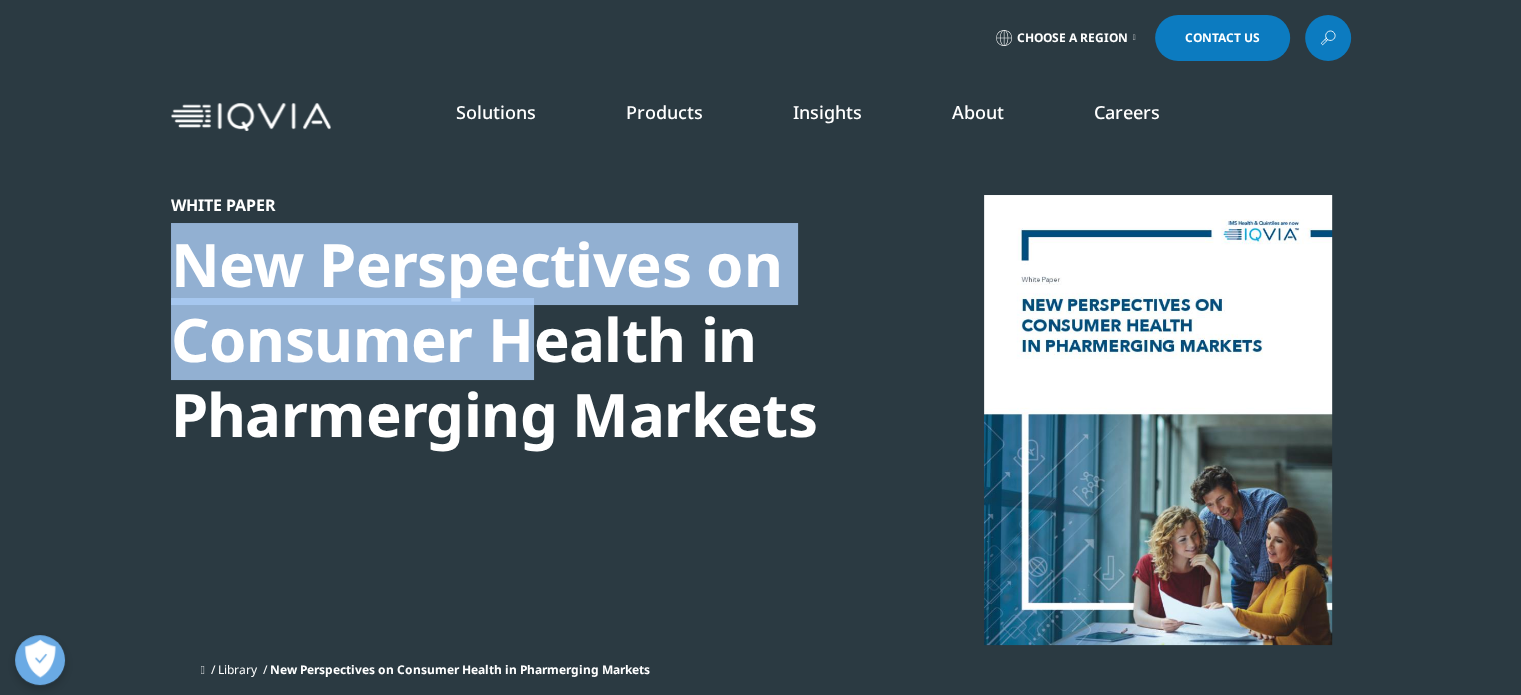 drag, startPoint x: 185, startPoint y: 273, endPoint x: 528, endPoint y: 380, distance: 359.3021 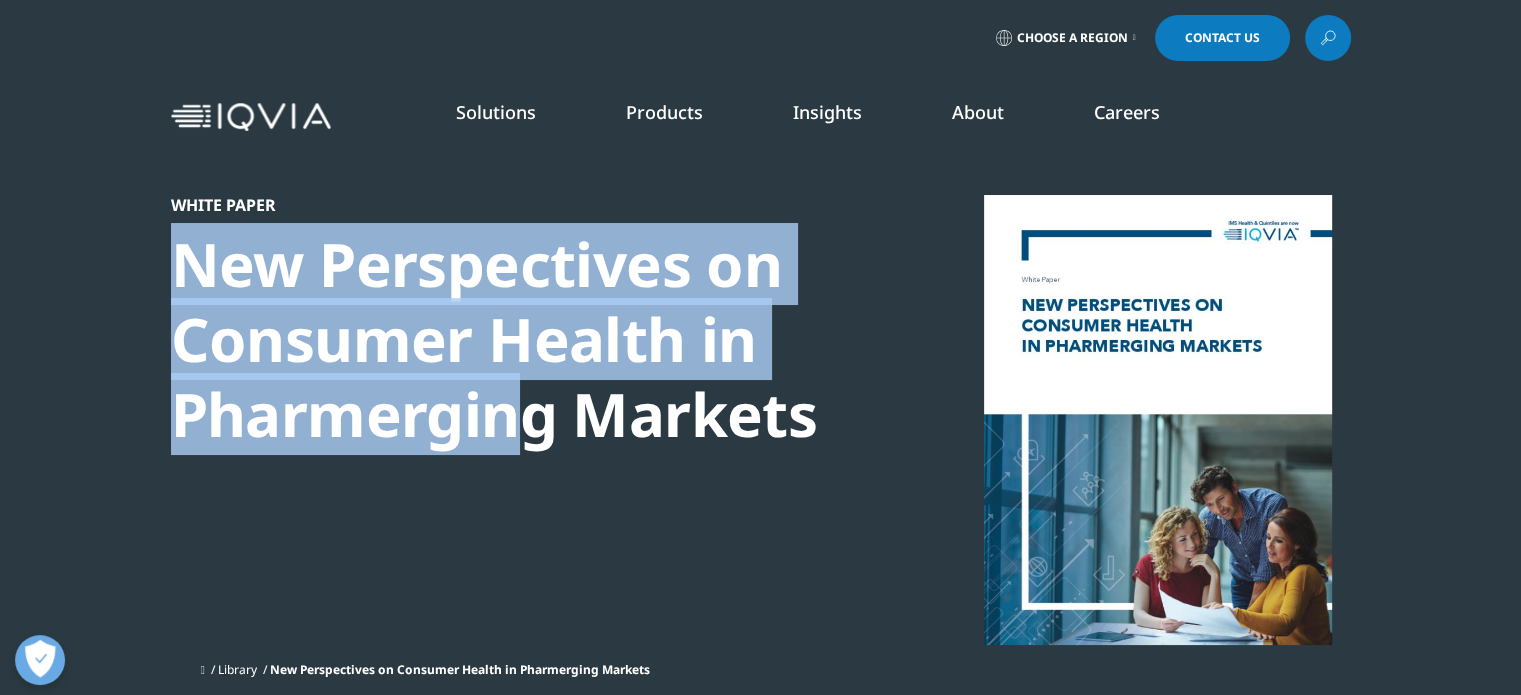 click on "​New Perspectives on Consumer Health in Pharmerging Markets" at bounding box center [514, 339] 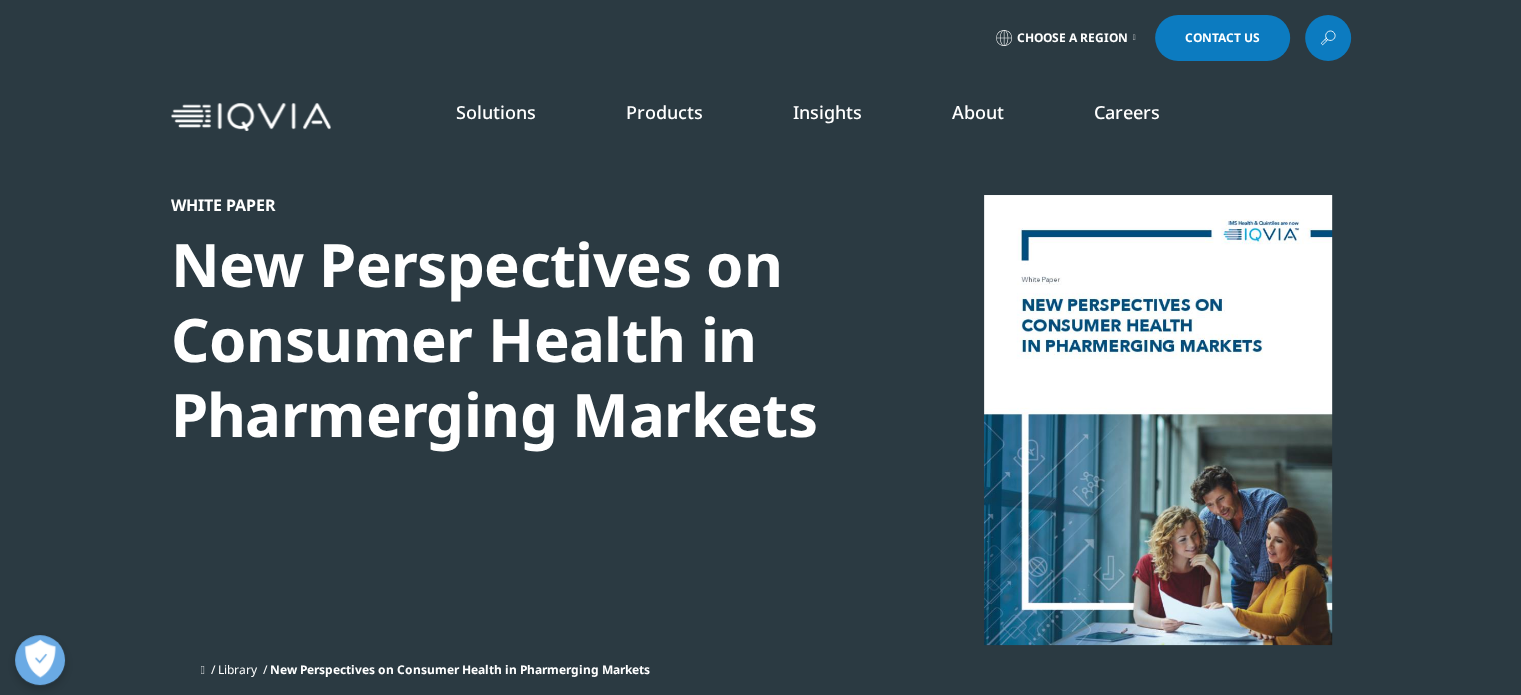 click on "​New Perspectives on Consumer Health in Pharmerging Markets" at bounding box center (514, 339) 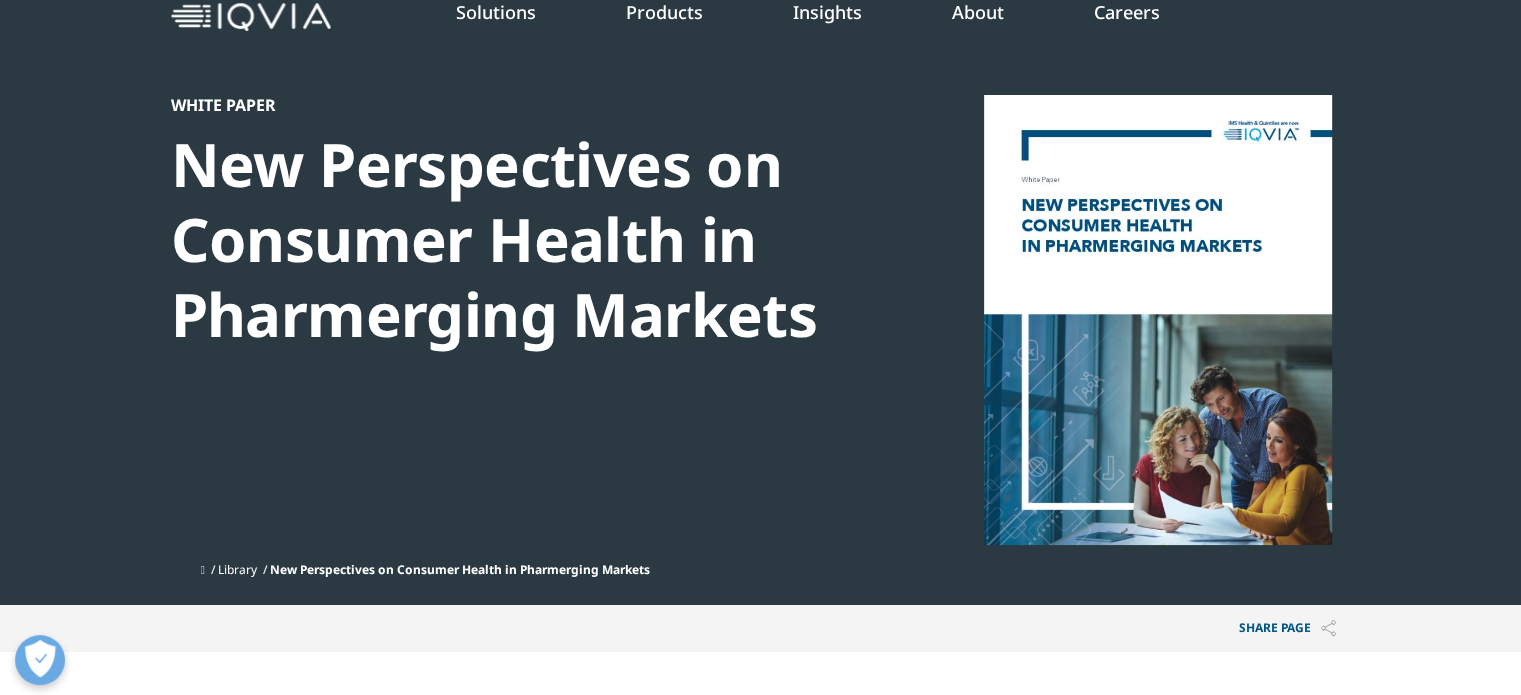 scroll, scrollTop: 200, scrollLeft: 0, axis: vertical 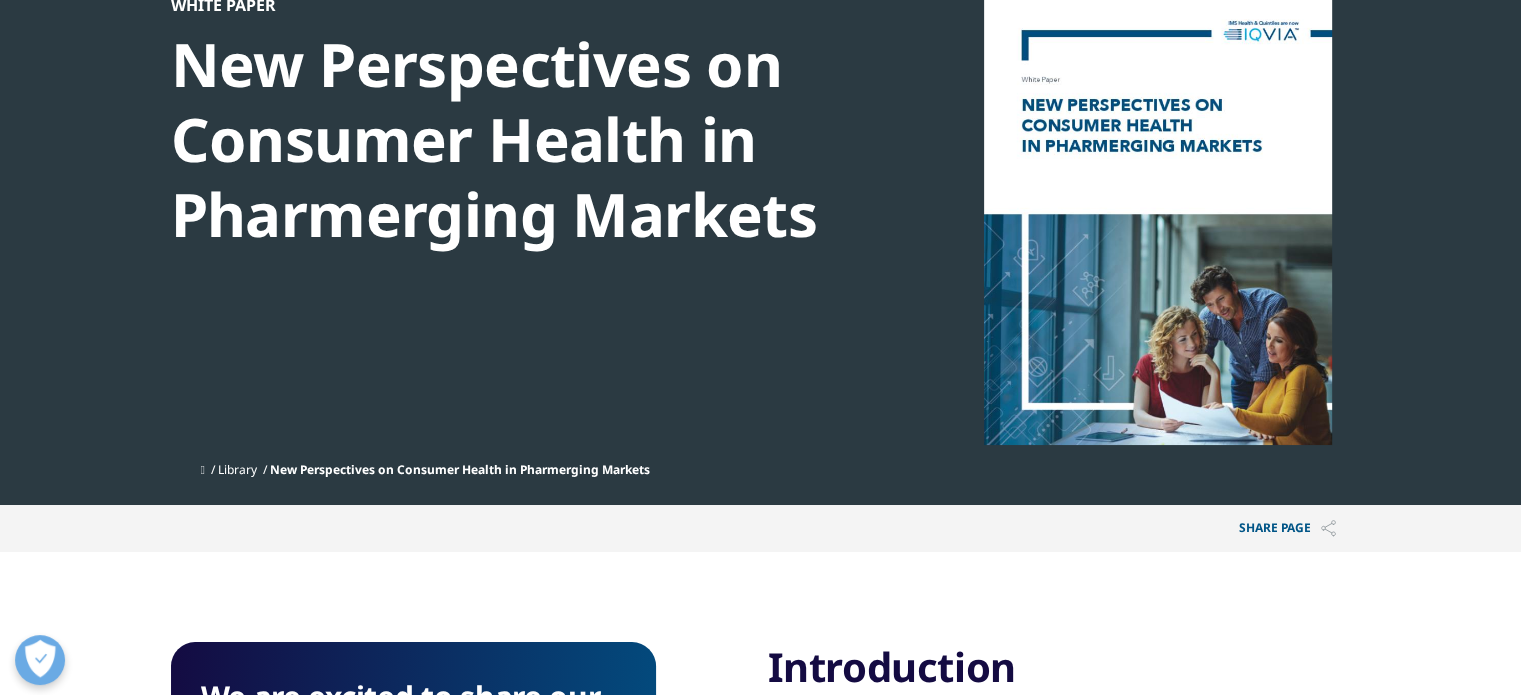 click on "​New Perspectives on Consumer Health in Pharmerging Markets" at bounding box center (514, 139) 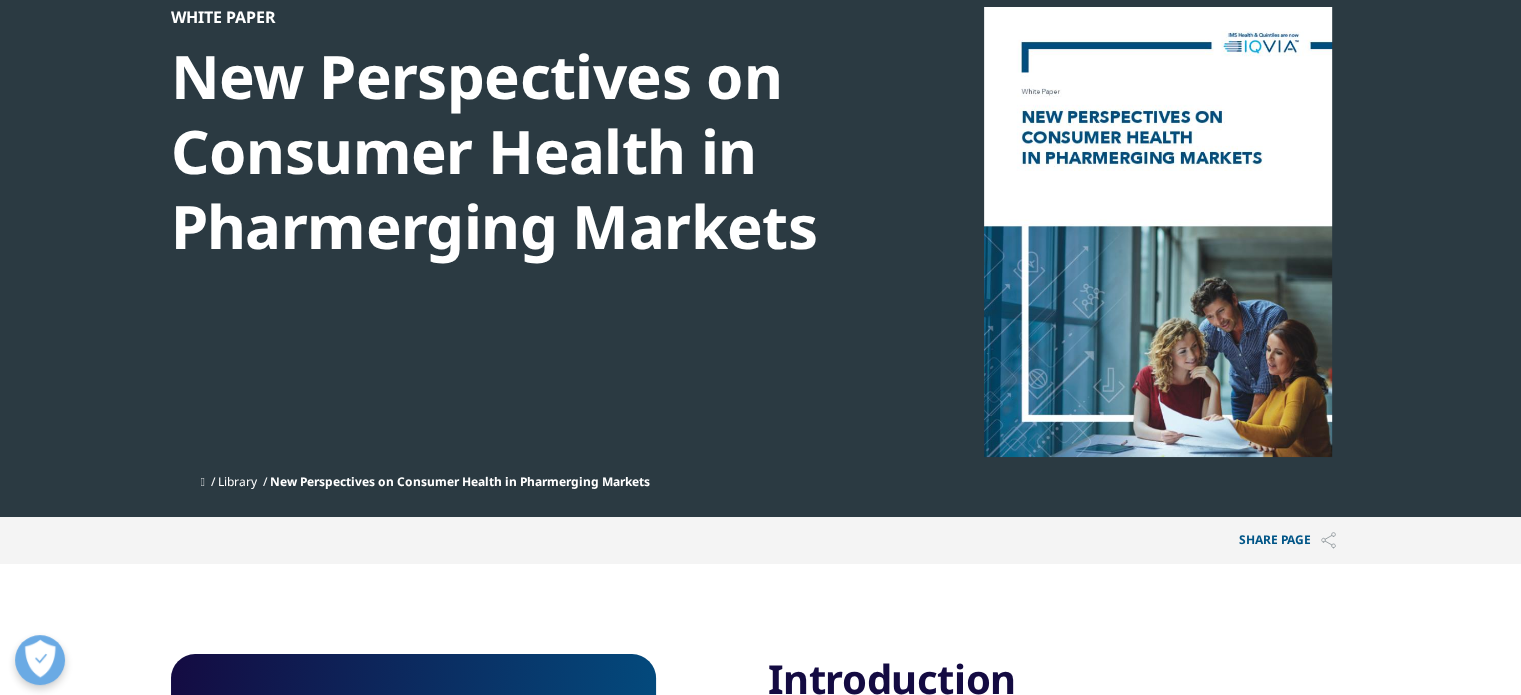 scroll, scrollTop: 0, scrollLeft: 0, axis: both 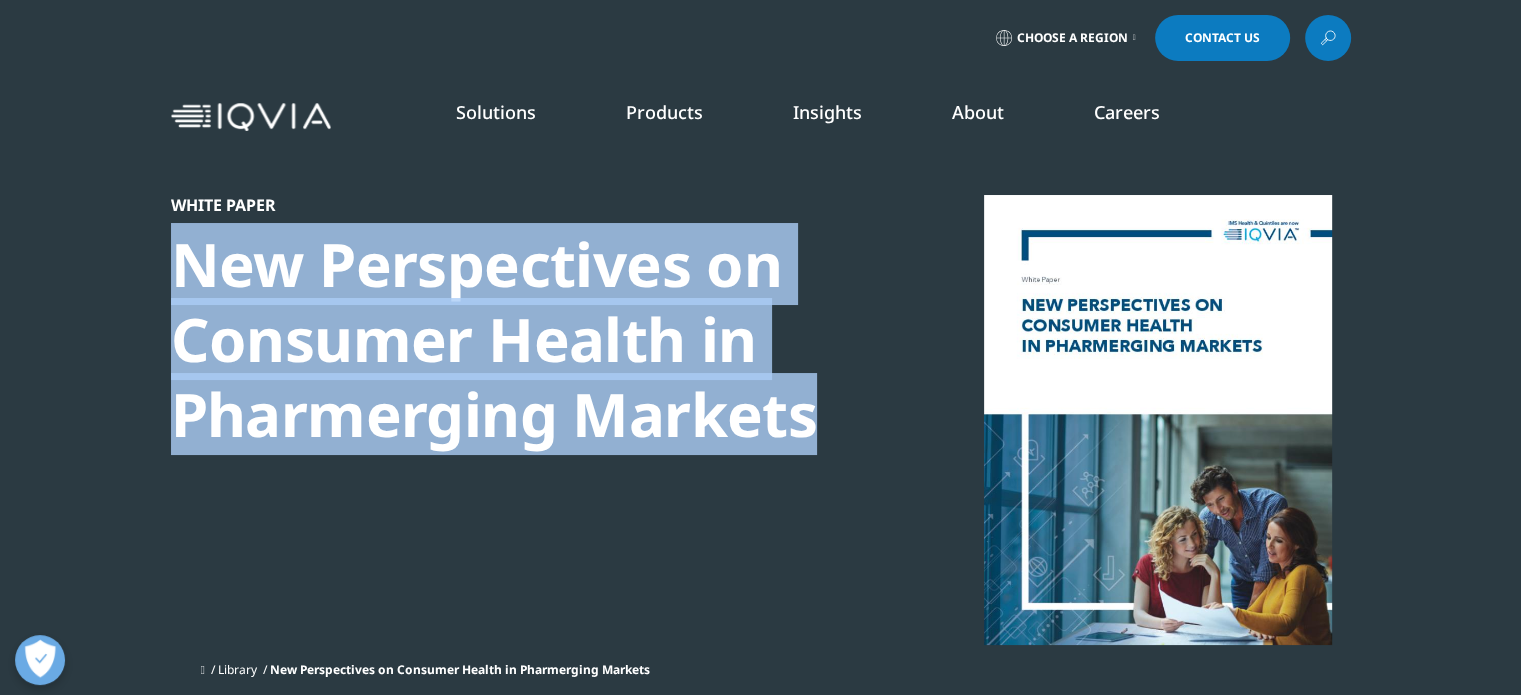 drag, startPoint x: 178, startPoint y: 258, endPoint x: 845, endPoint y: 445, distance: 692.71783 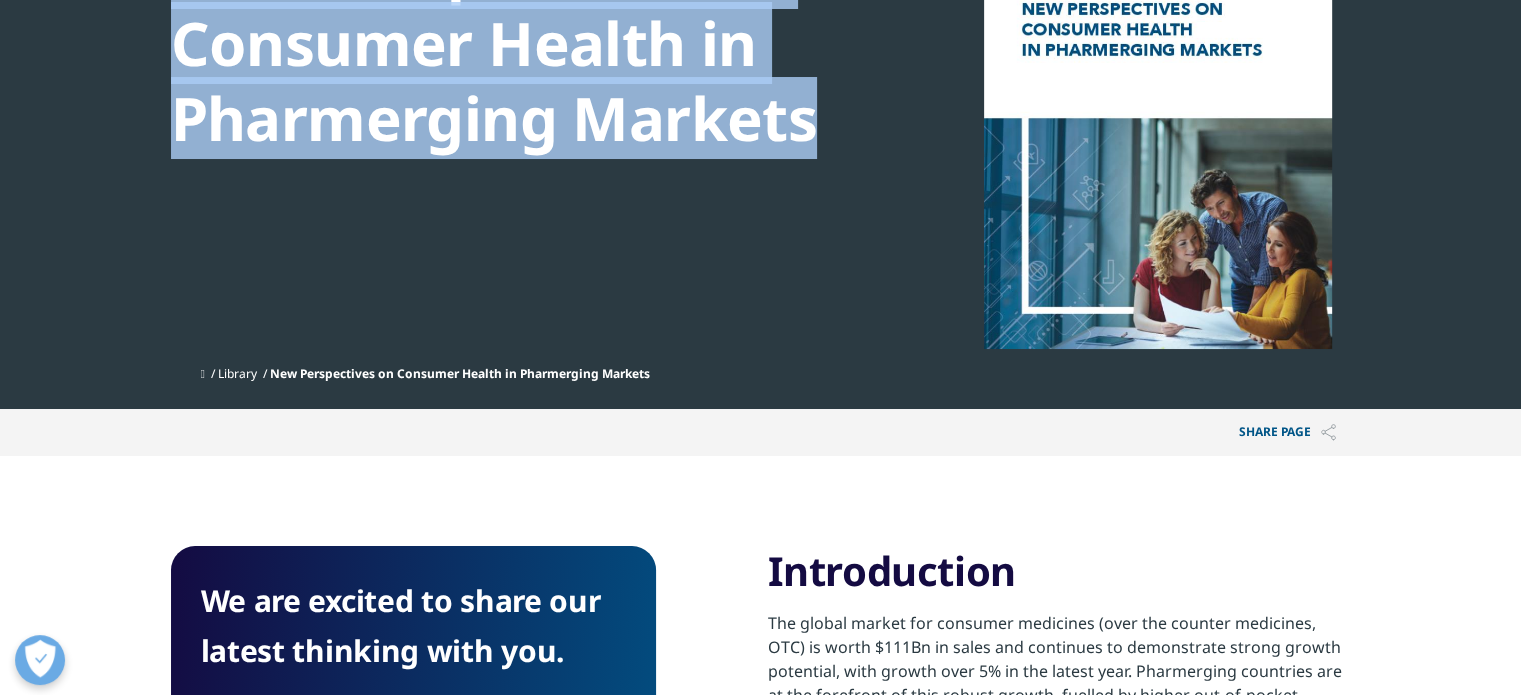 scroll, scrollTop: 400, scrollLeft: 0, axis: vertical 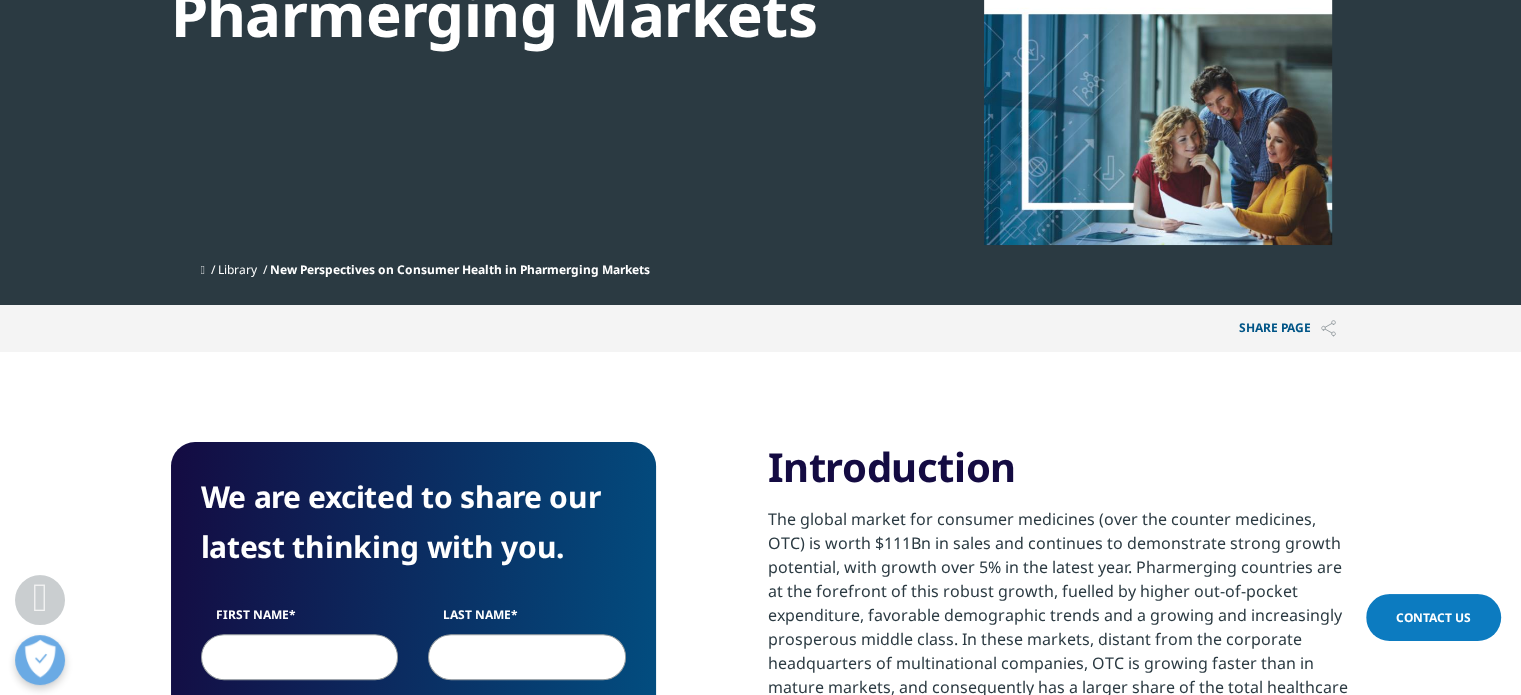 click on "We are excited to share our latest thinking with you.
First Name
Last Name
Email Address
Job Title
Company
Country/Region
United States
Canada
United Kingdom
Afghanistan
Albania
Algeria
American Samoa
Andorra
Angola
Anguilla
Antarctica
Antigua and Barbuda
Argentina
Armenia
Aruba
Australia
Austria
Azerbaijan
Bahamas
Bahrain
Bangladesh
Barbados
Belarus
Belgium
Belize
Benin
Bermuda
Bhutan
Bolivia
Bosnia and Herzegovenia
Botswana
Bouvet Island
Brazil
British Indian Ocean Territory
British Virgin Islands Brunei" at bounding box center (760, 1030) 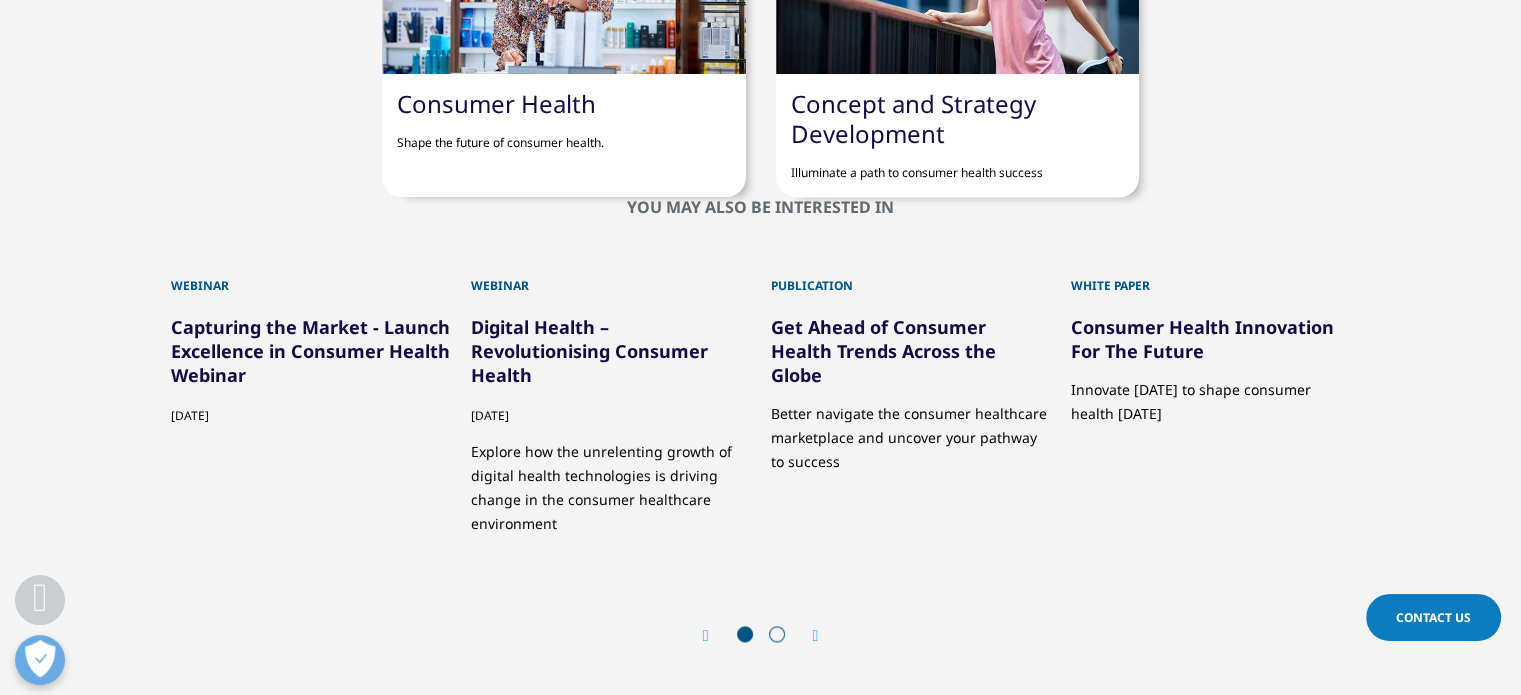 scroll, scrollTop: 2500, scrollLeft: 0, axis: vertical 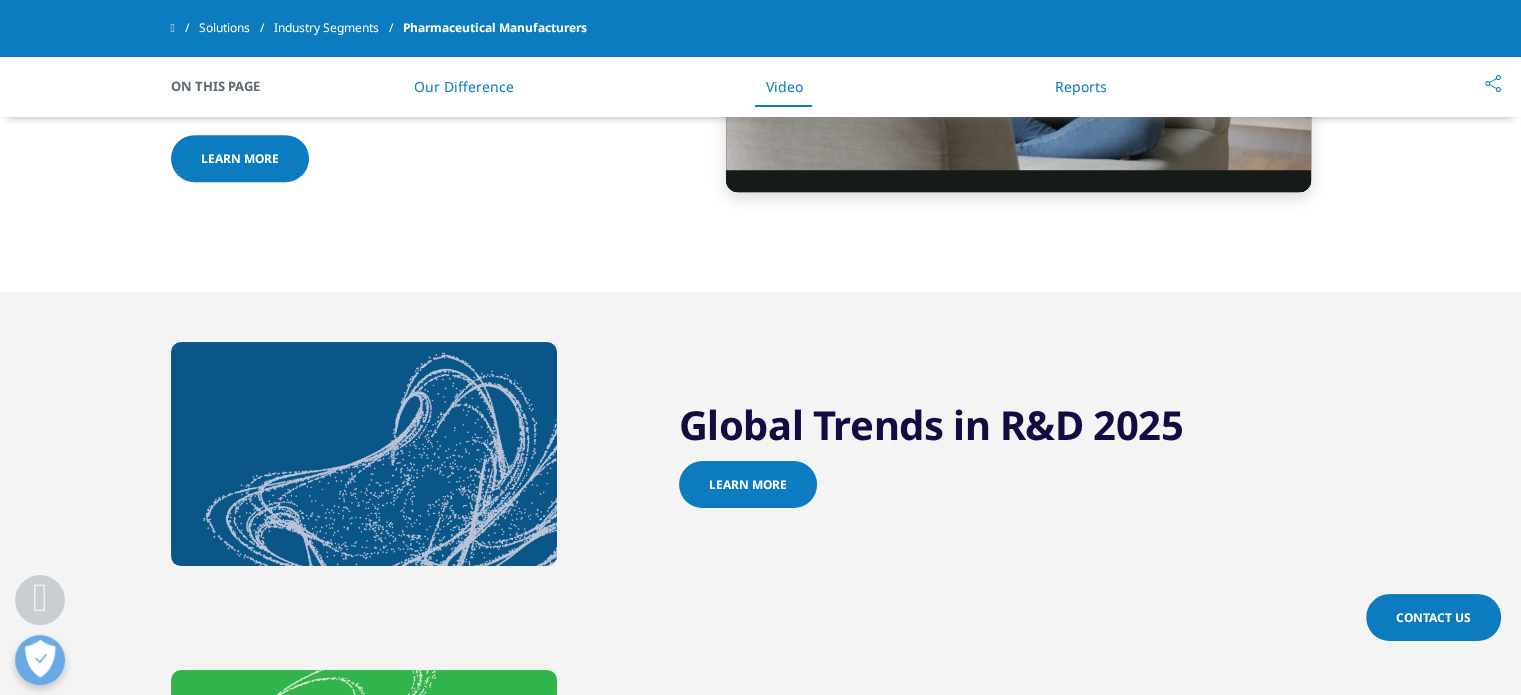 click on "Learn more" at bounding box center (748, 484) 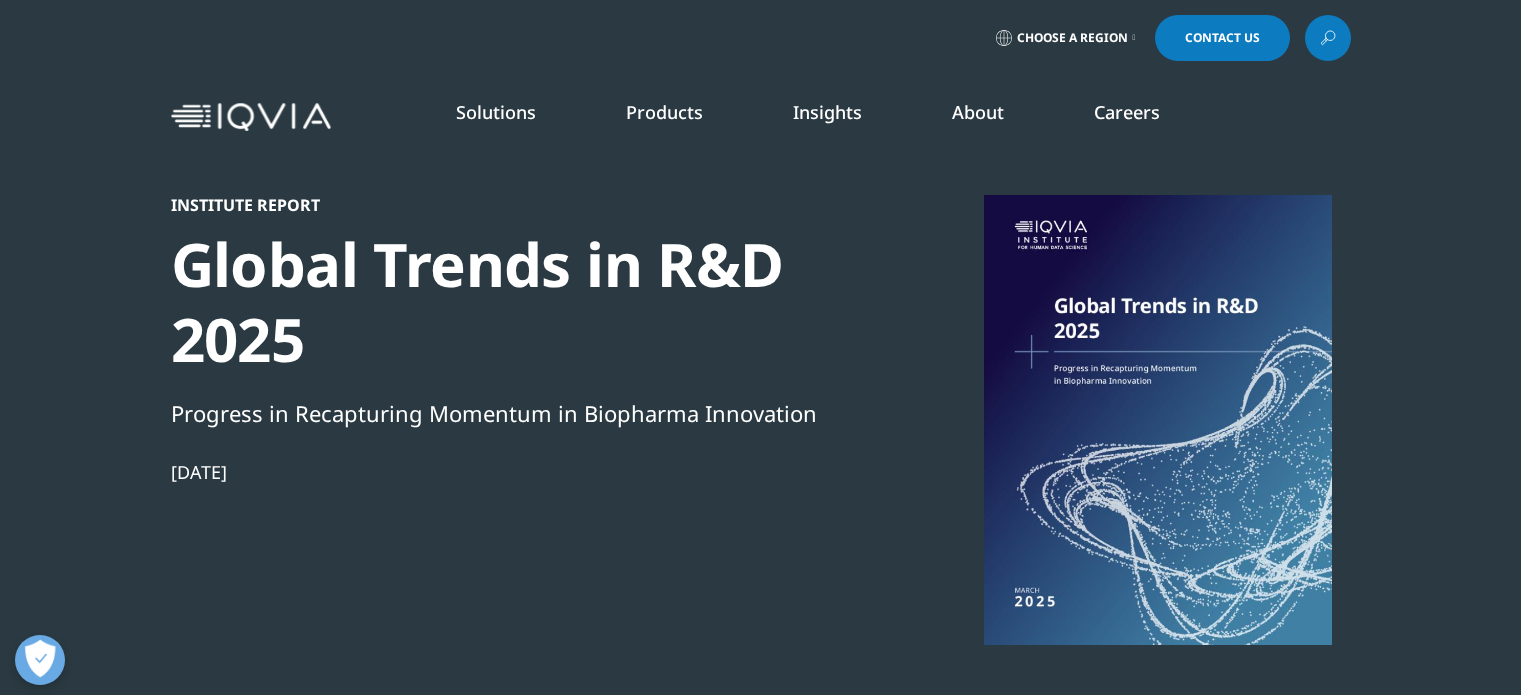 scroll, scrollTop: 0, scrollLeft: 0, axis: both 